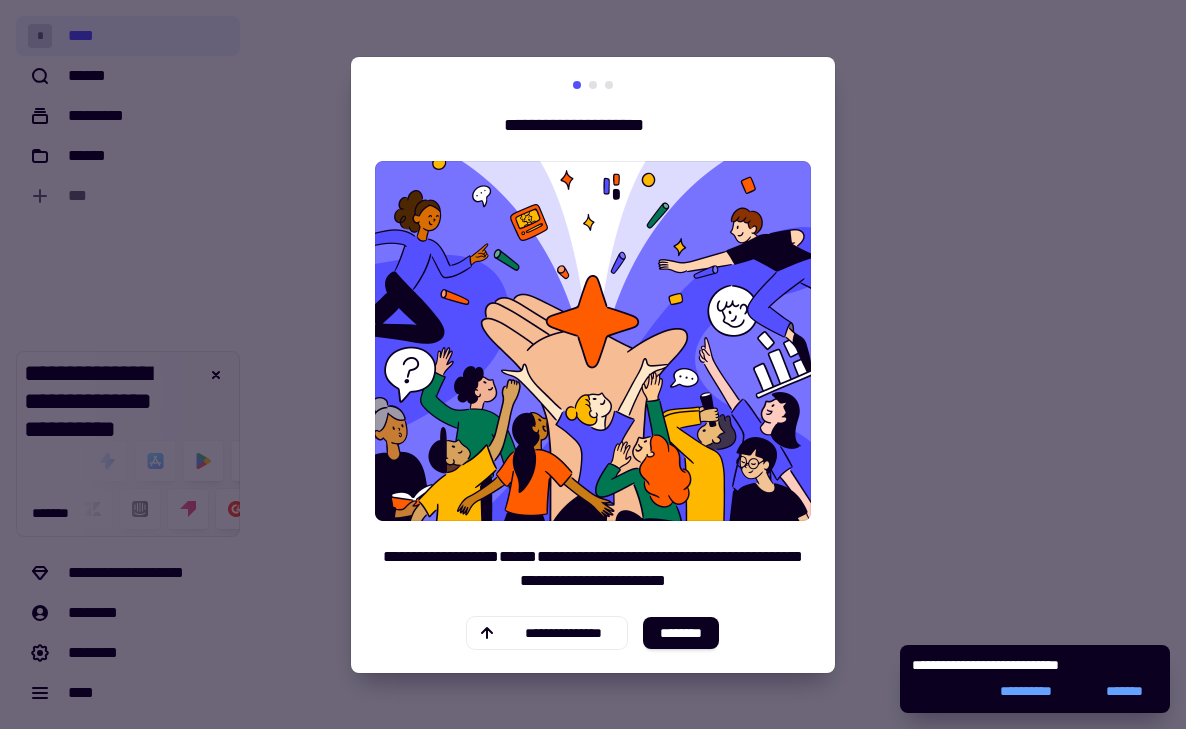 scroll, scrollTop: 0, scrollLeft: 0, axis: both 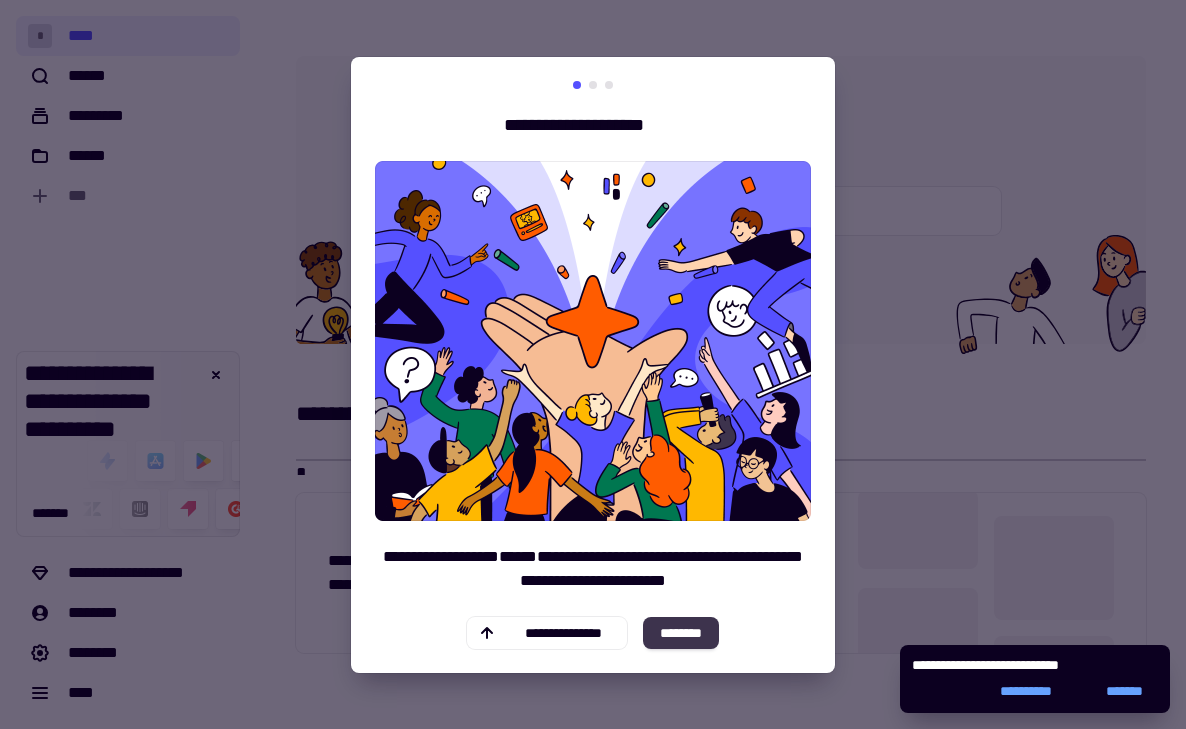 click on "********" 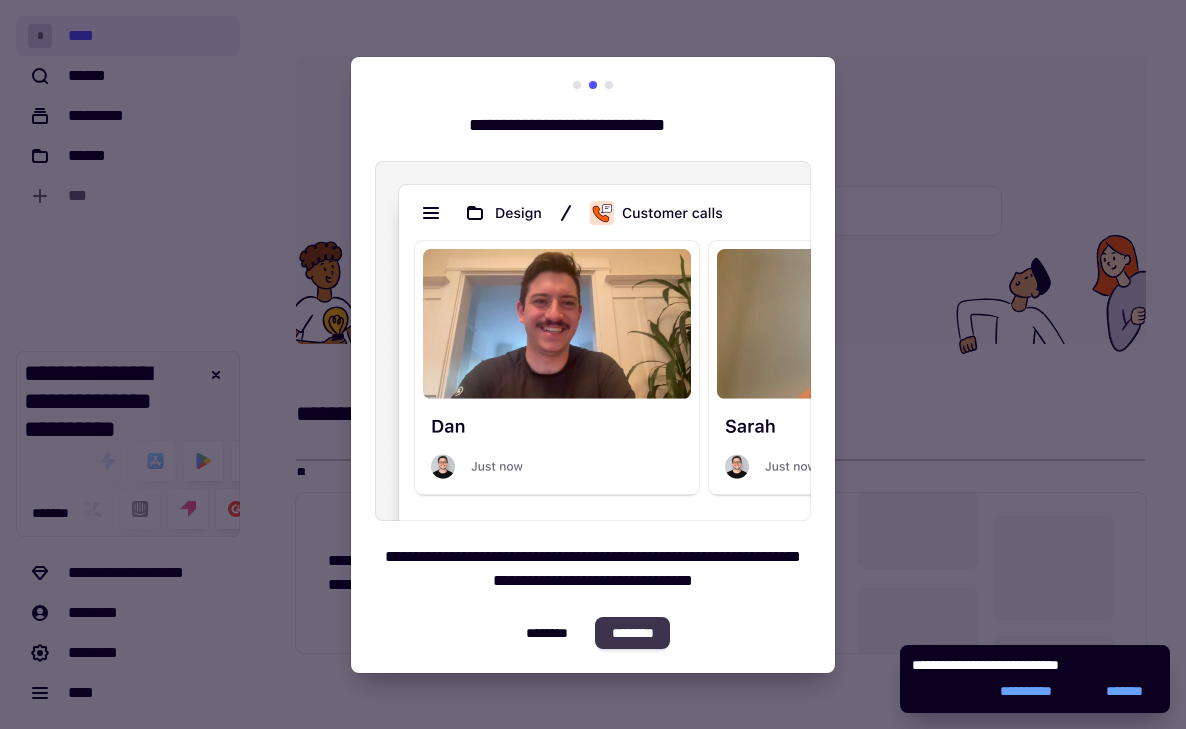 click on "********" 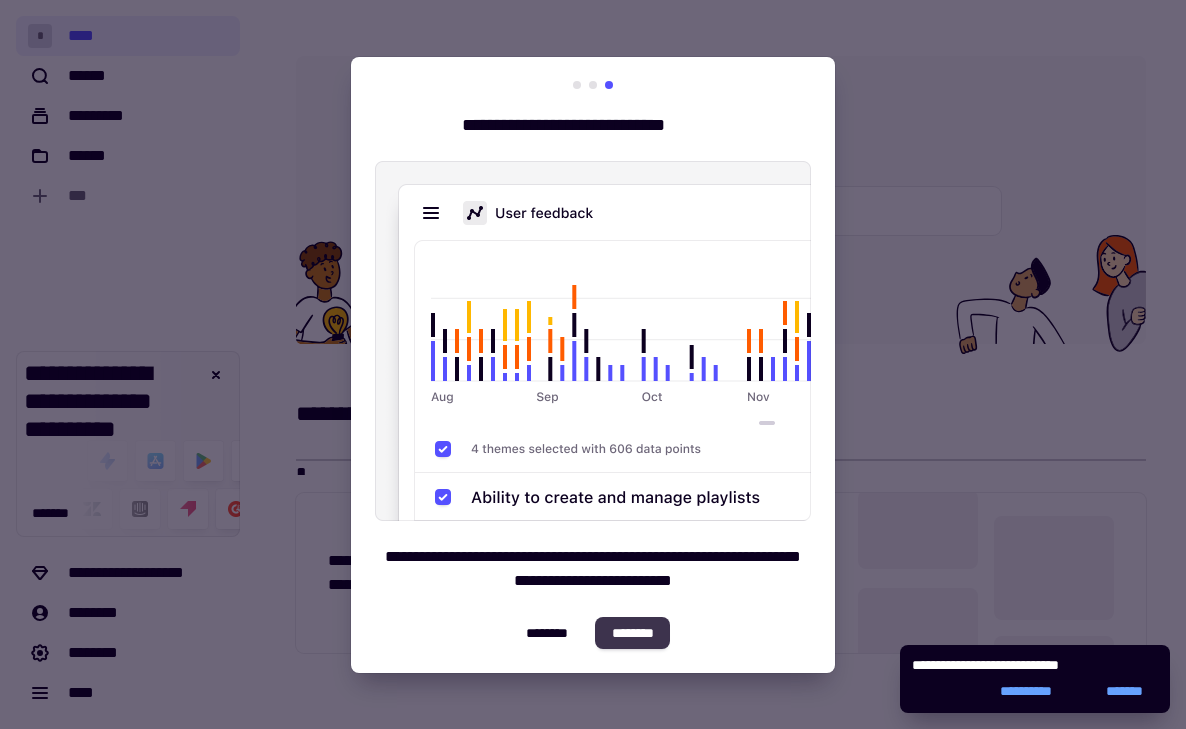 click on "********" 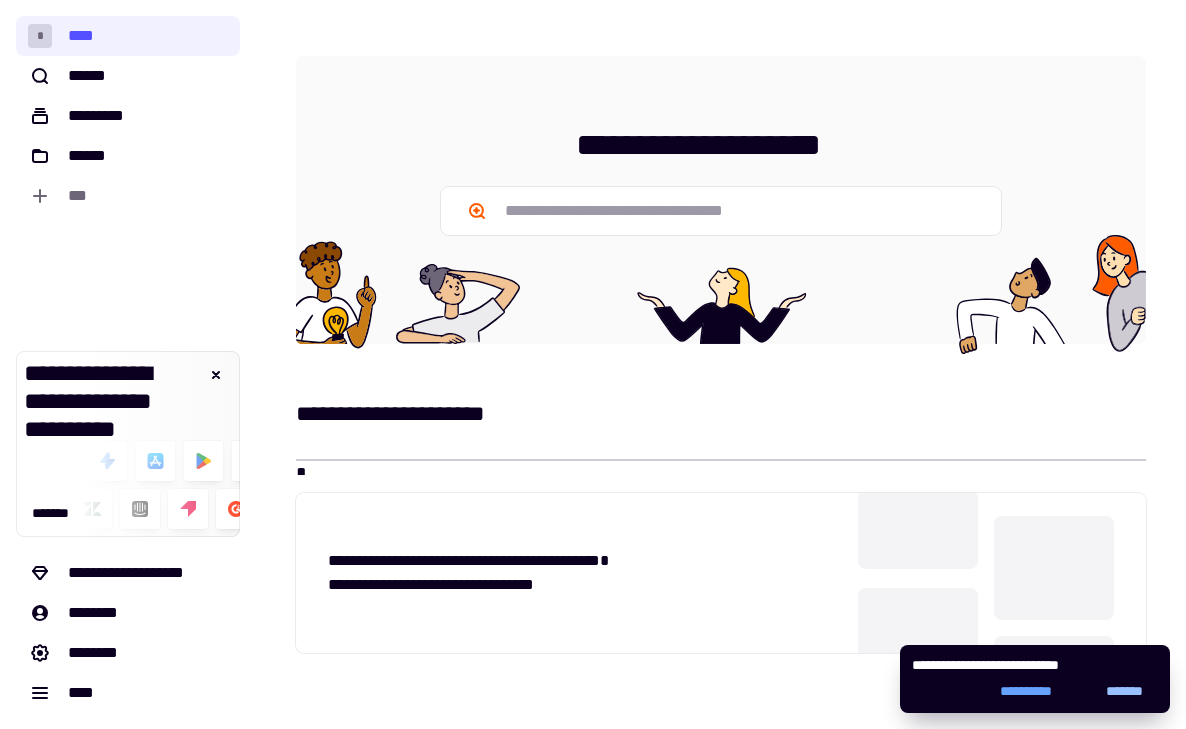 click on "*******" 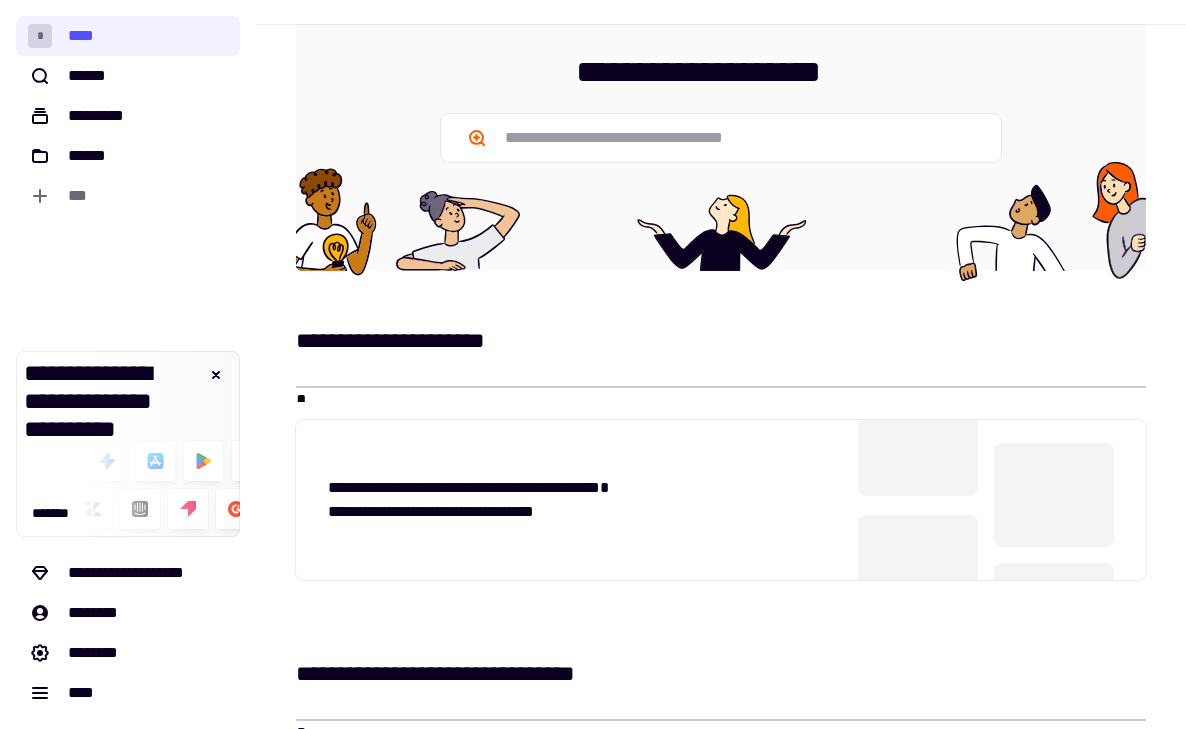 scroll, scrollTop: 122, scrollLeft: 0, axis: vertical 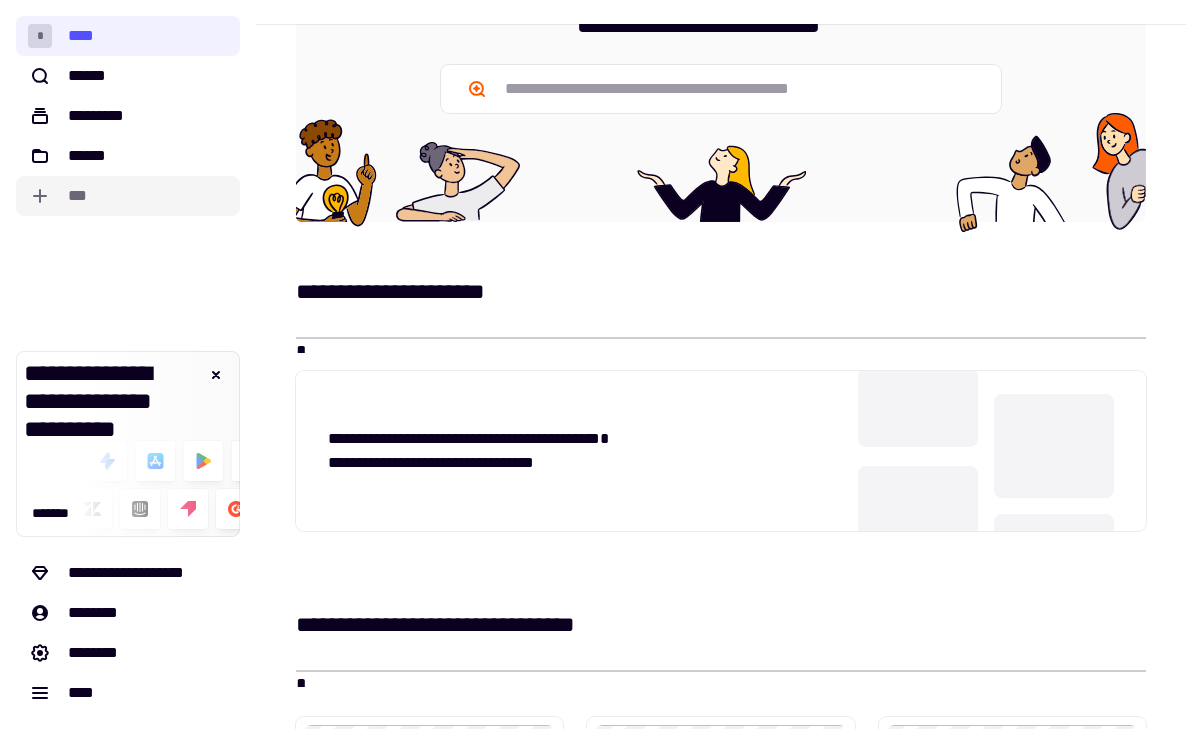 click on "***" 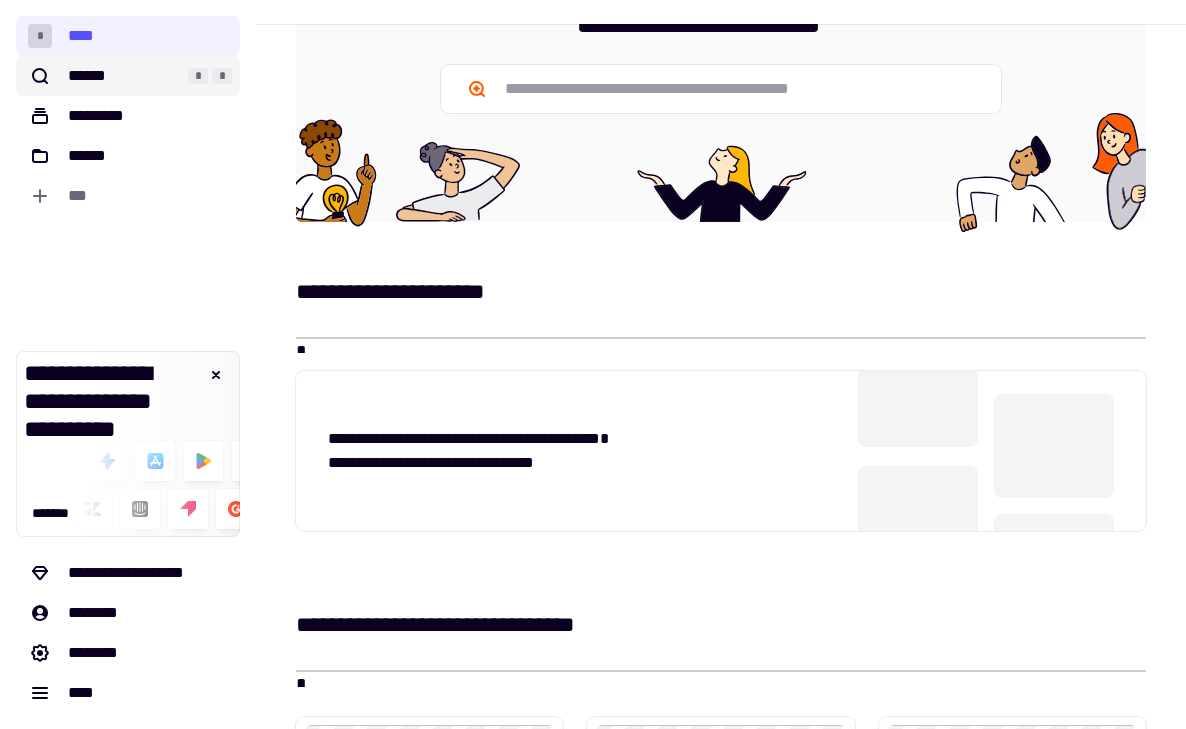 click on "******" 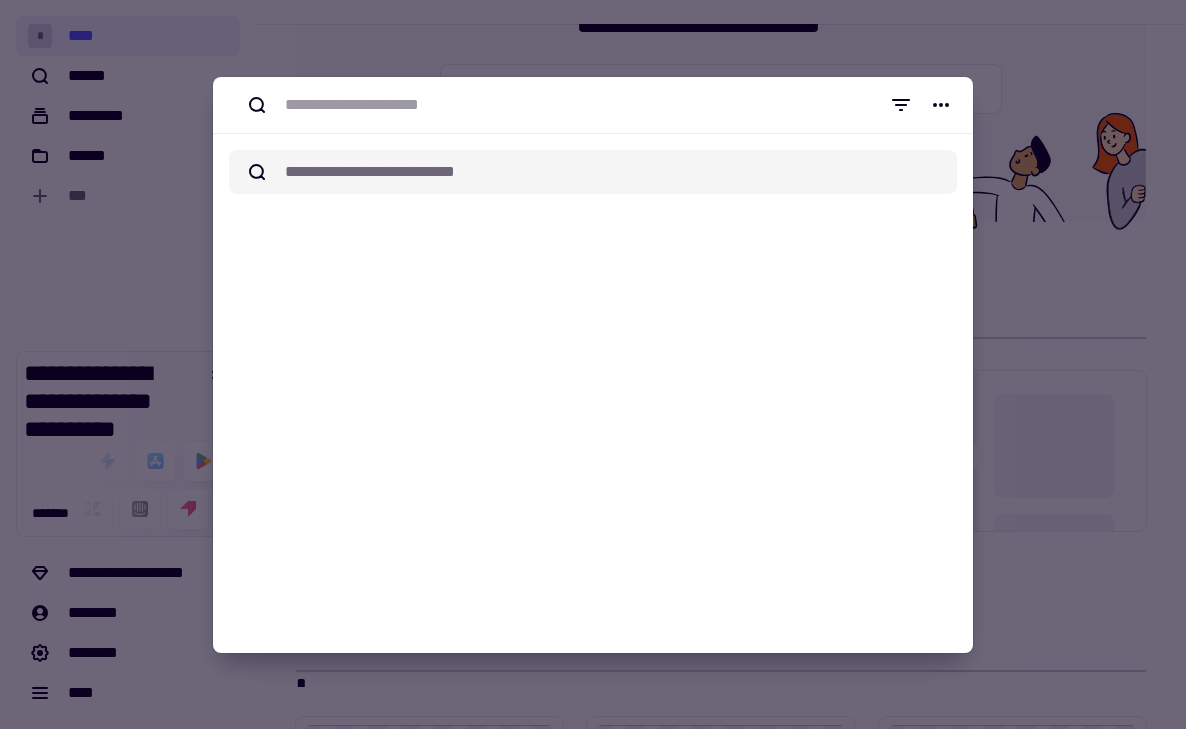 click at bounding box center [593, 364] 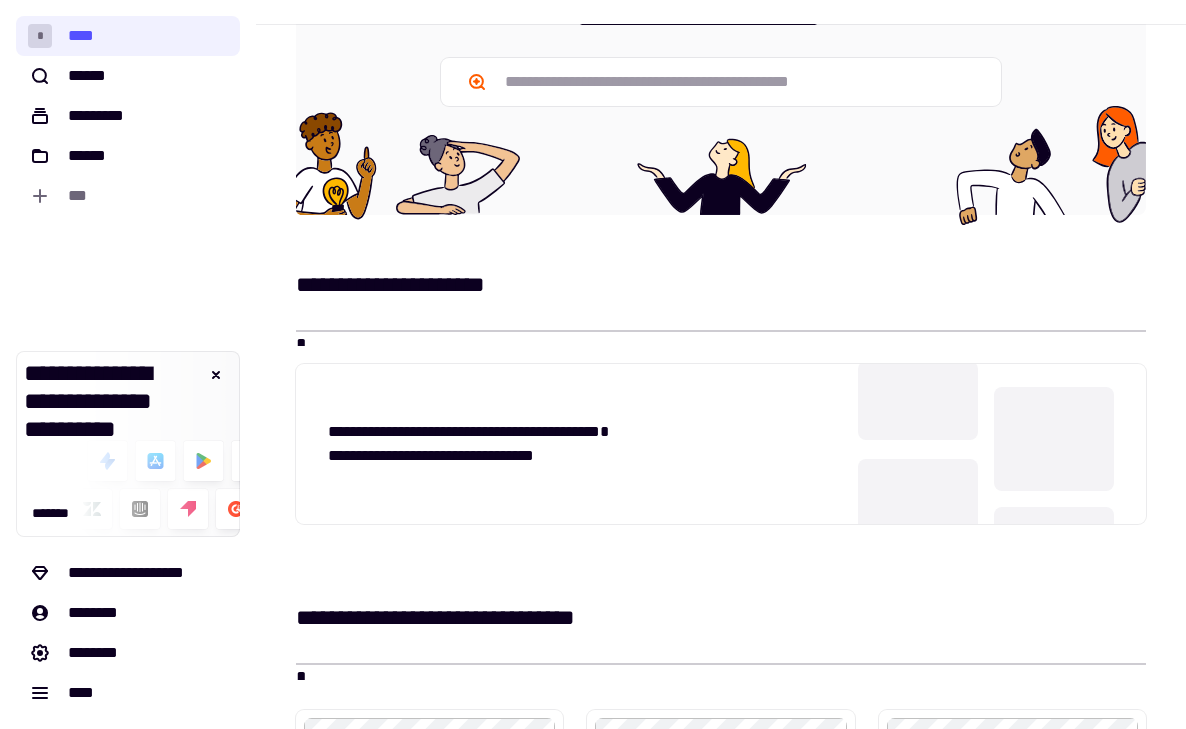 scroll, scrollTop: 0, scrollLeft: 0, axis: both 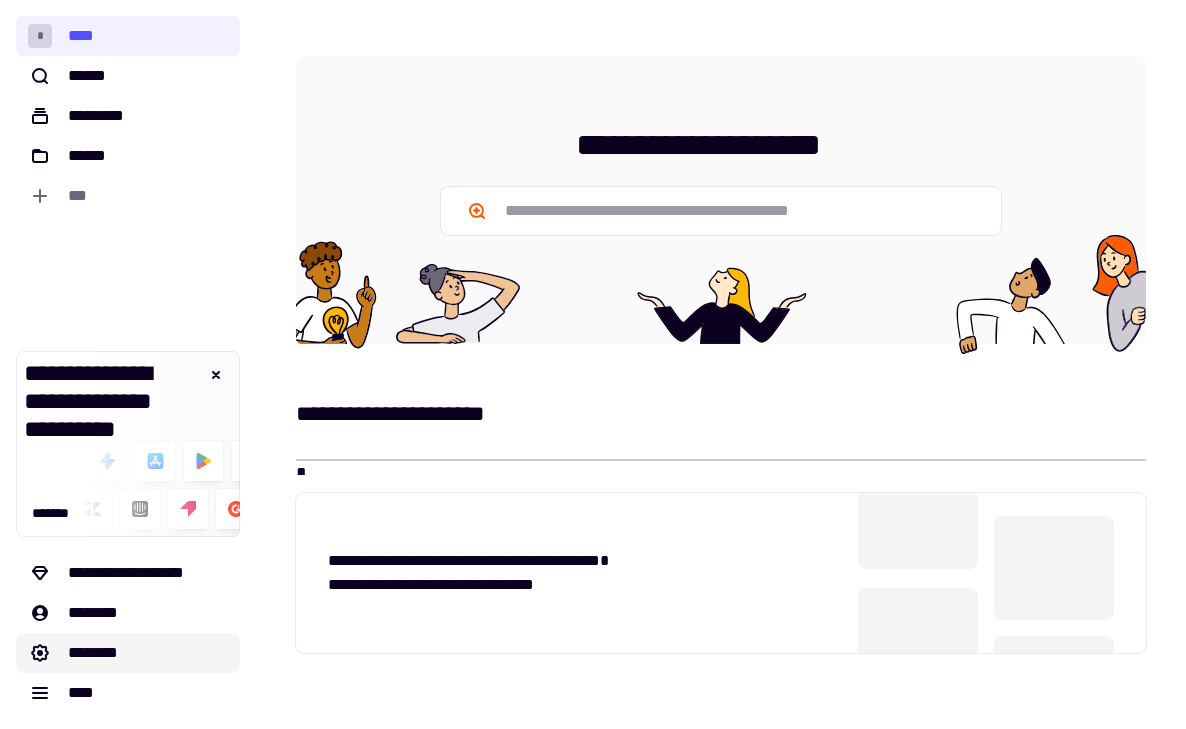 click on "********" 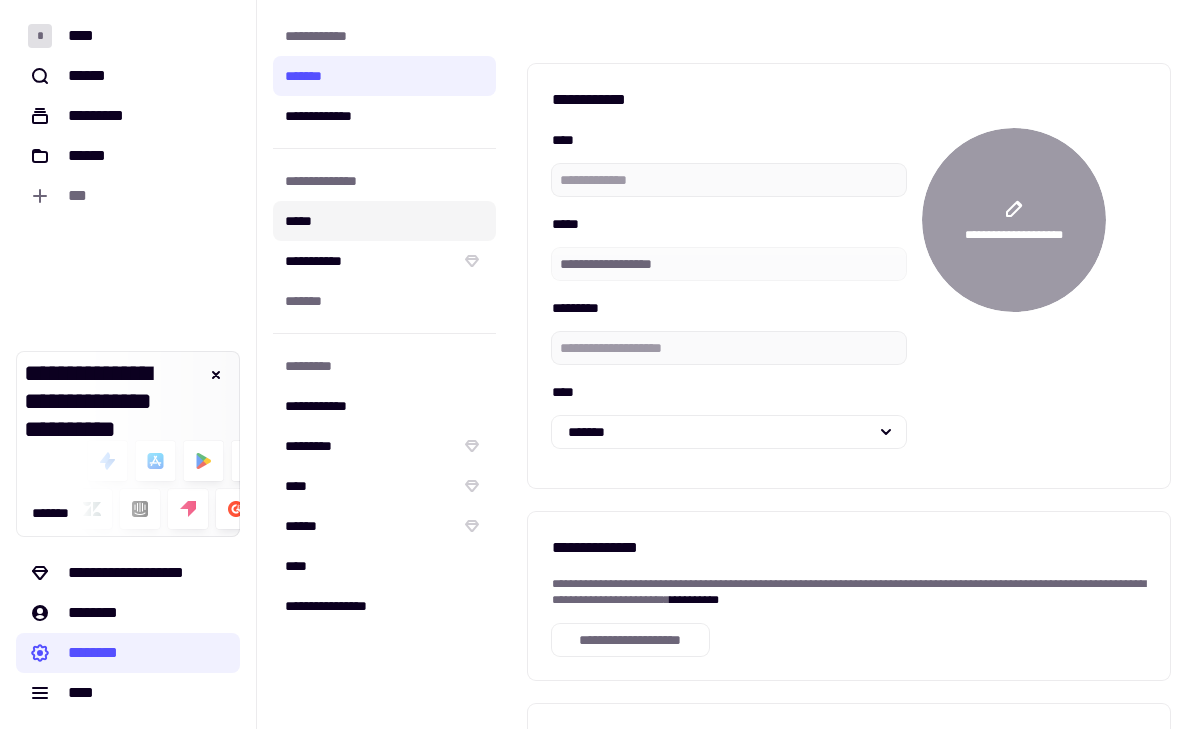 click on "*****" 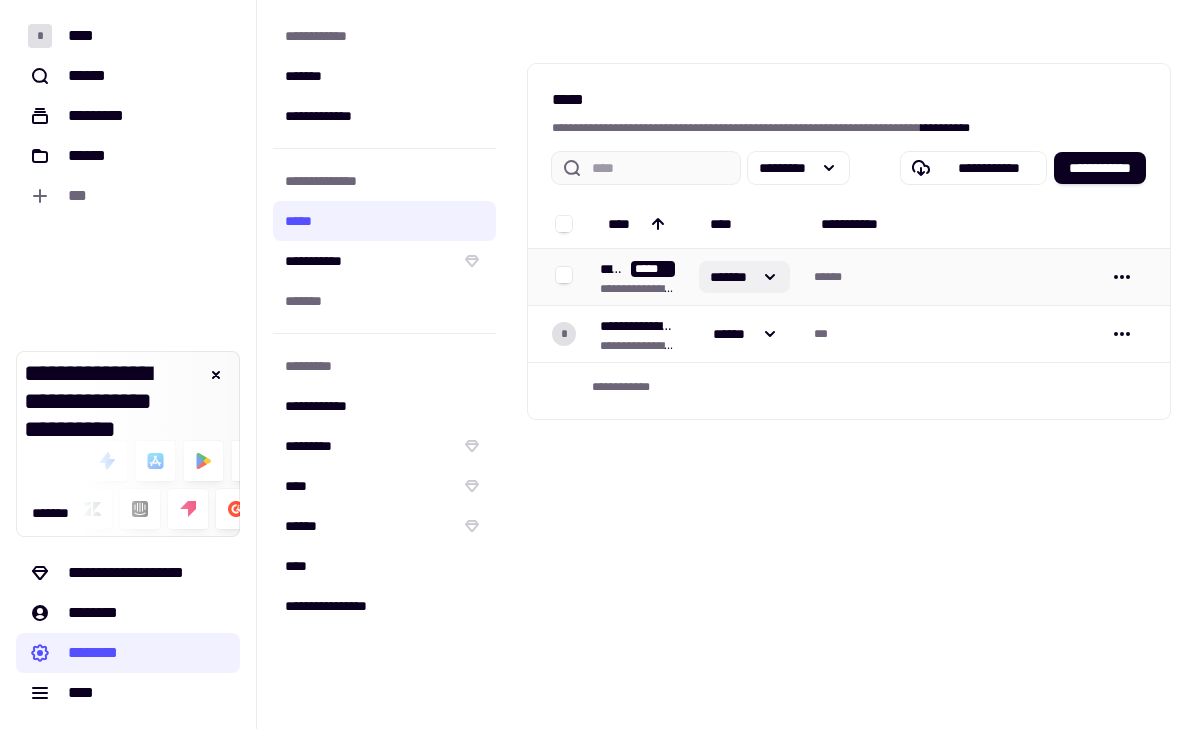 click on "*******" 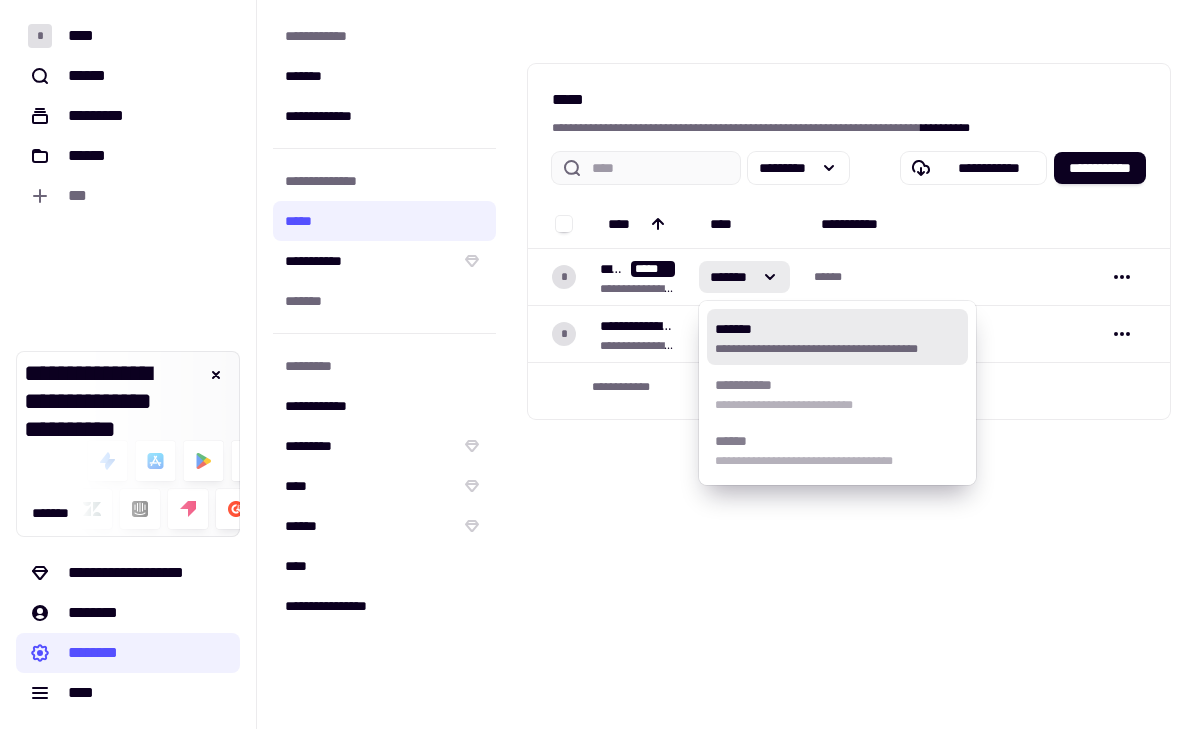 click on "**********" at bounding box center [849, 364] 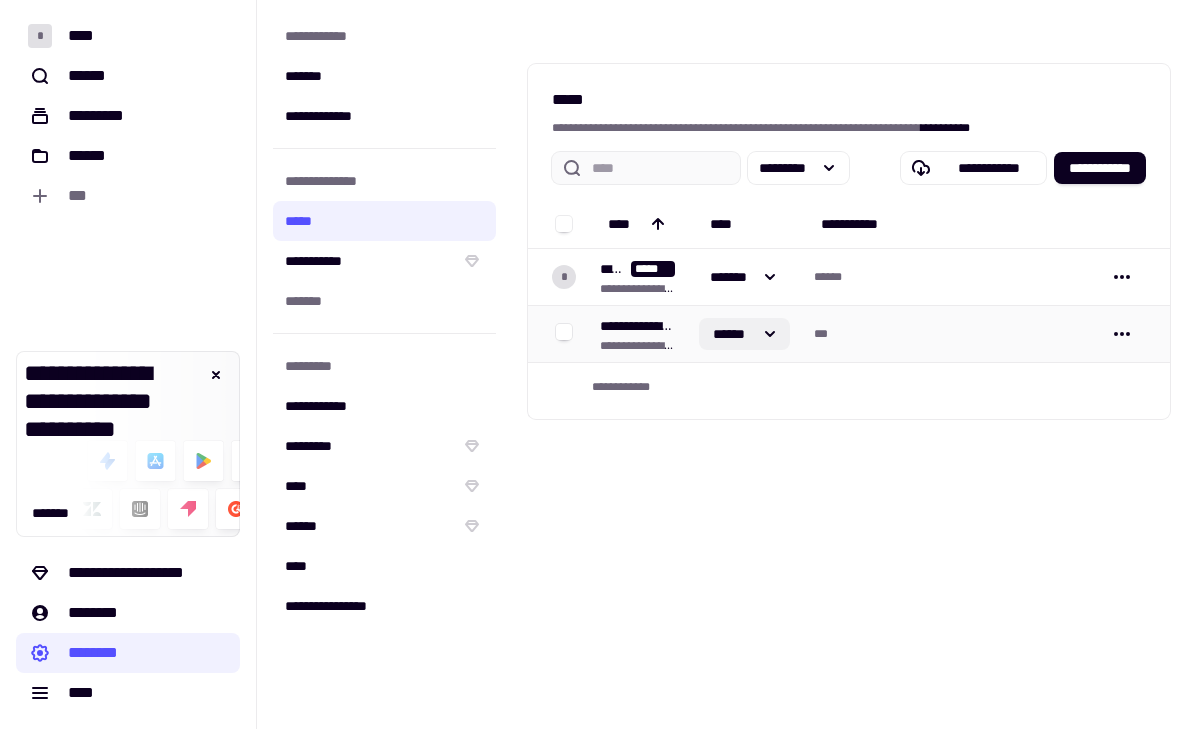 click on "******" 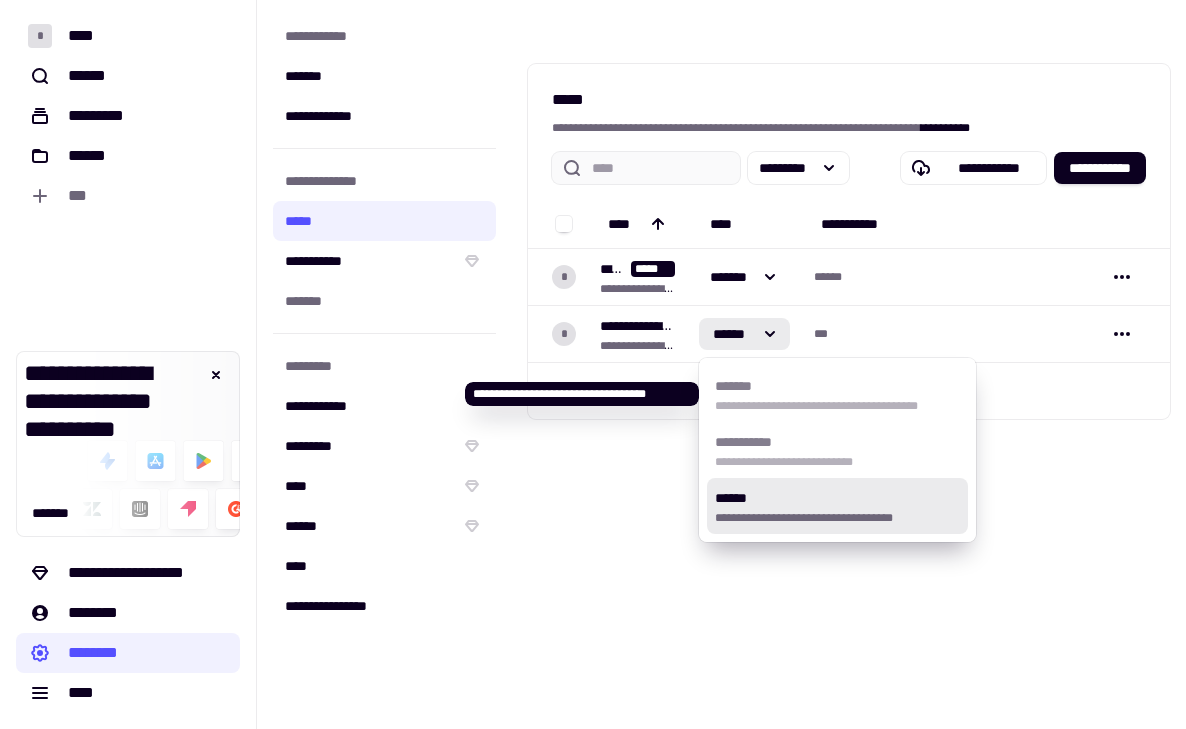 click on "**********" at bounding box center [837, 406] 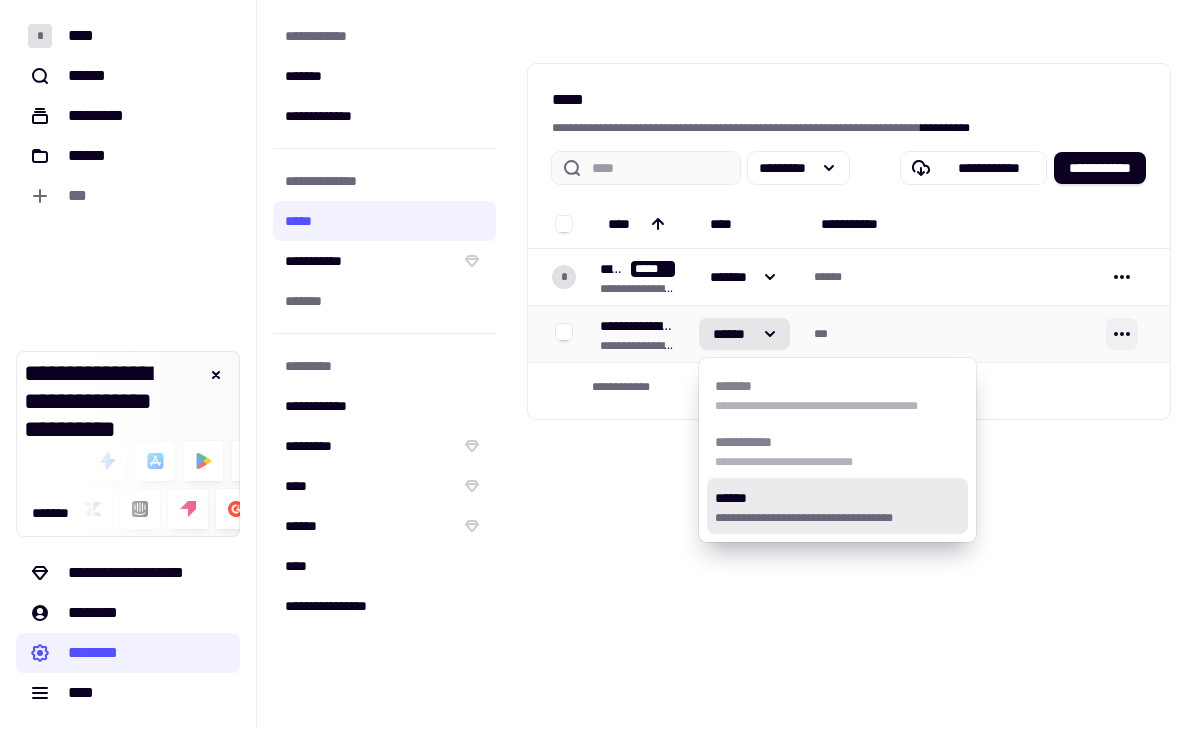 click 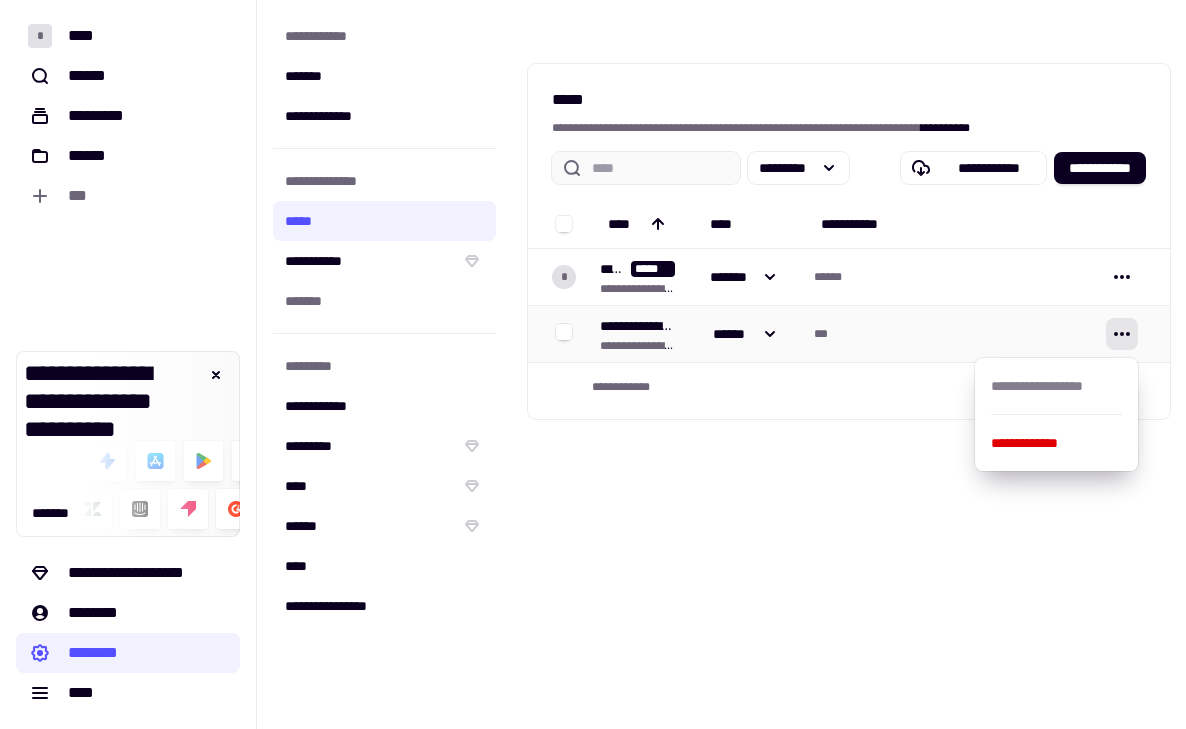 click on "***" at bounding box center (948, 334) 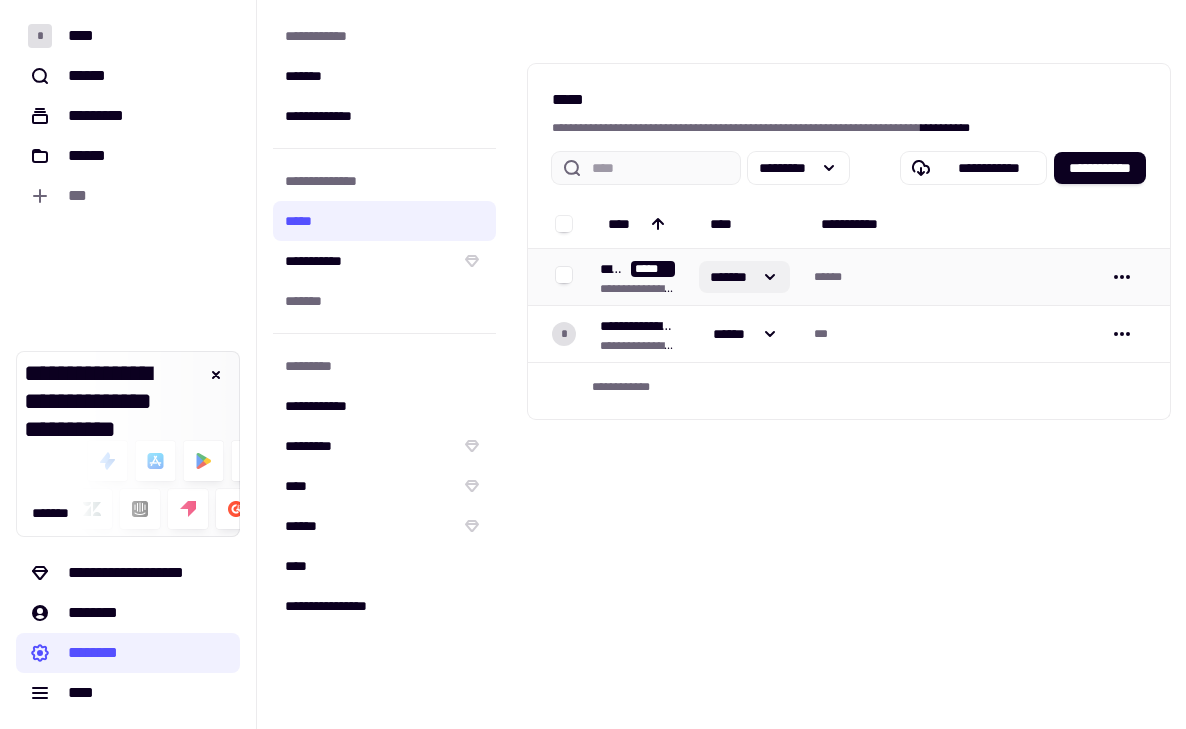 click on "*******" 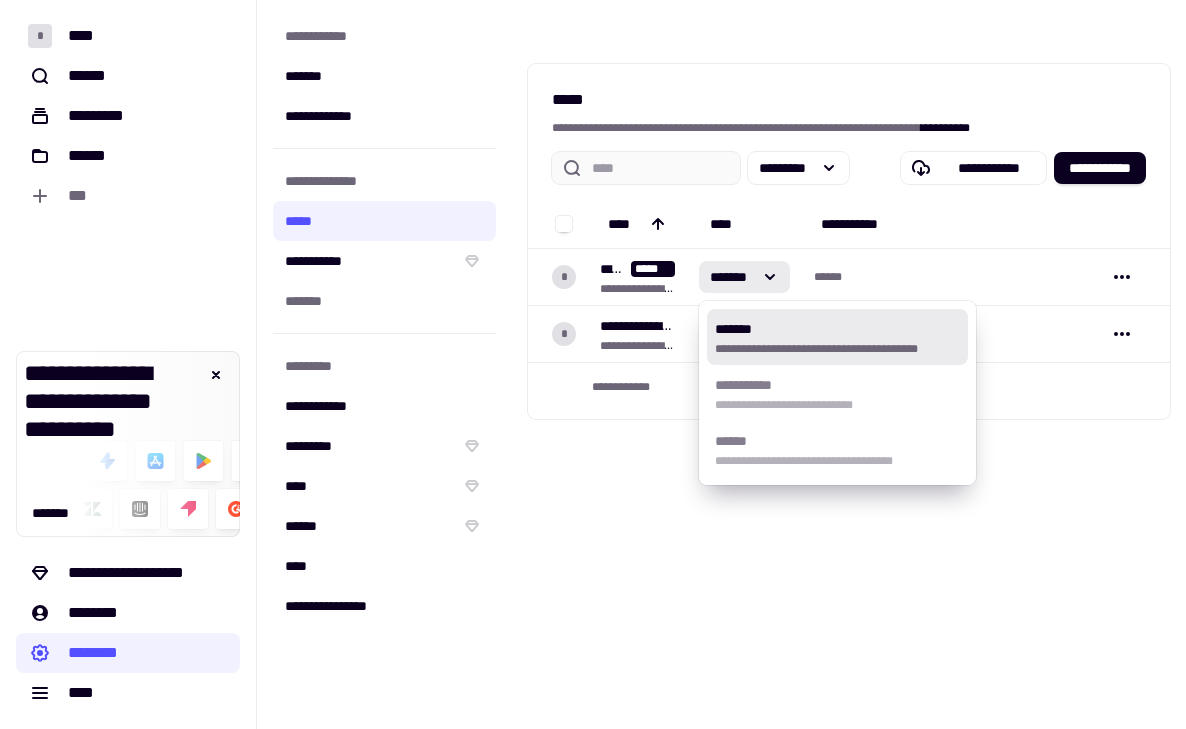 click on "**********" at bounding box center (849, 364) 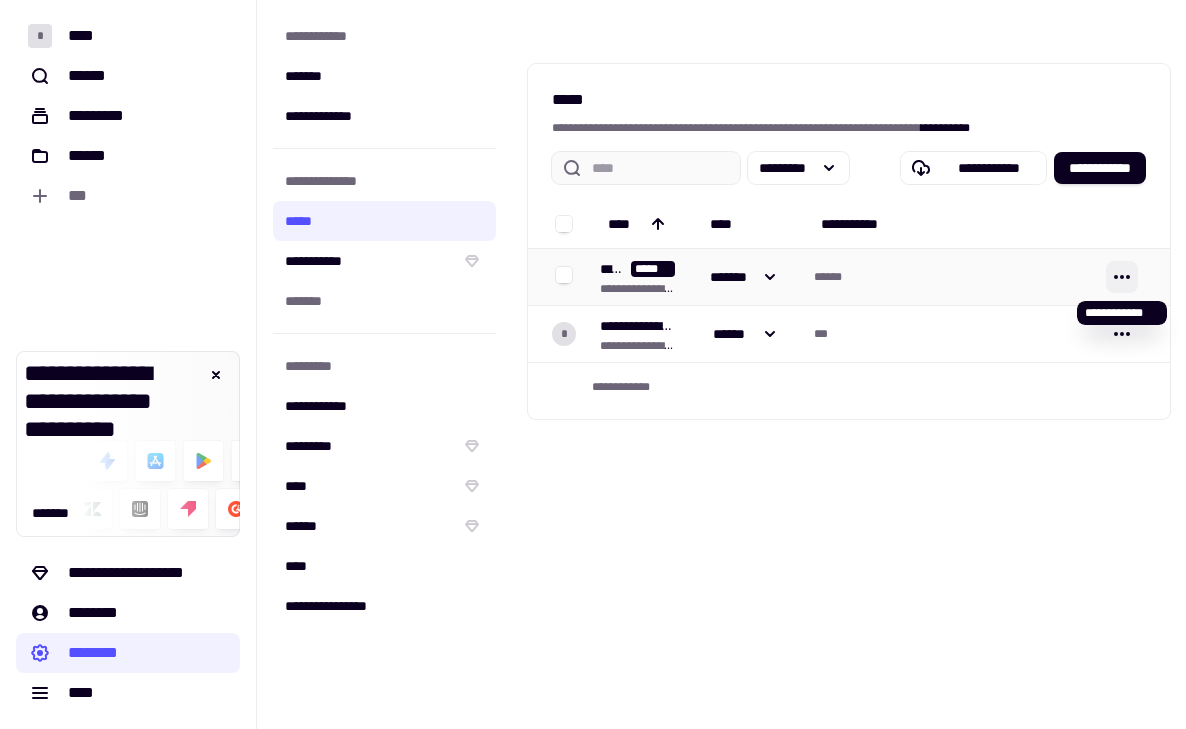 click 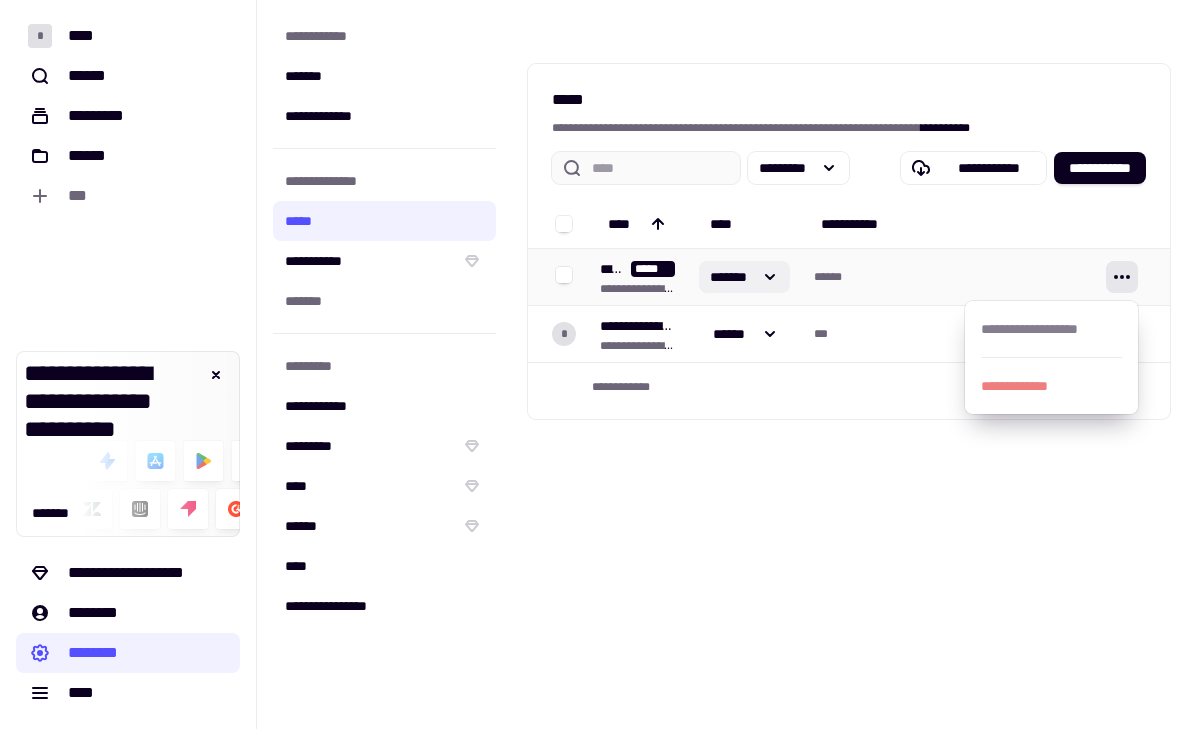 click on "*******" 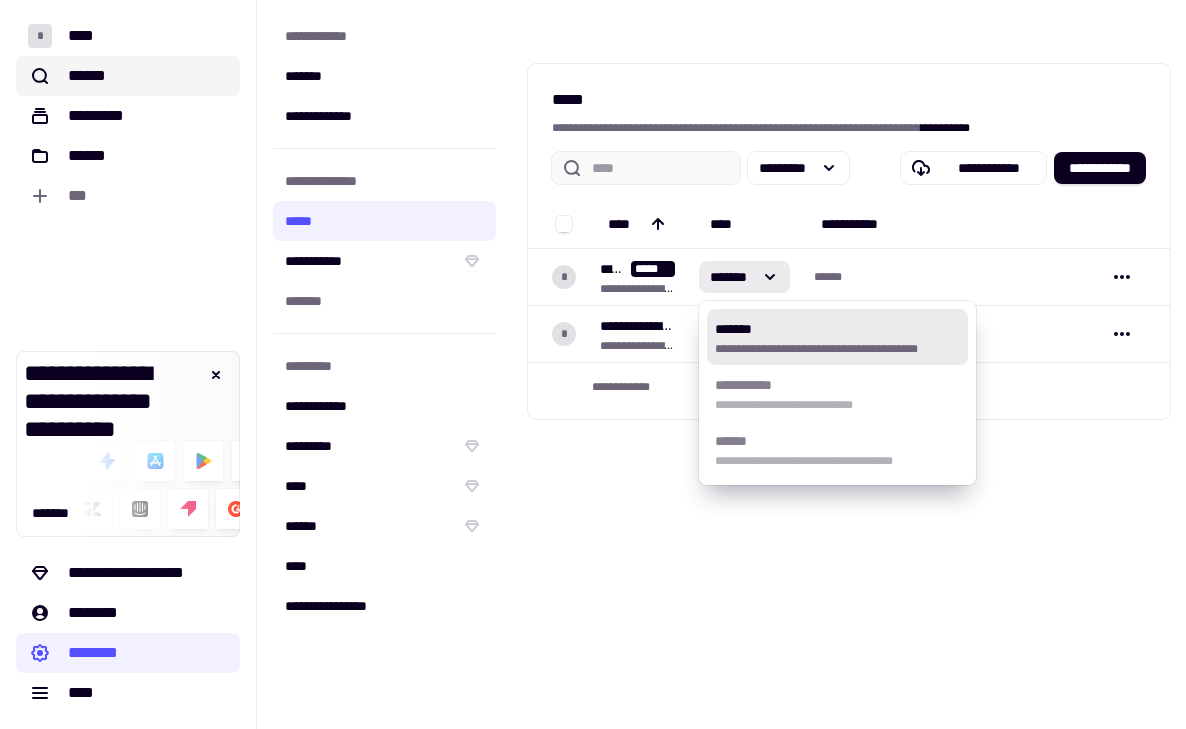 click on "******" 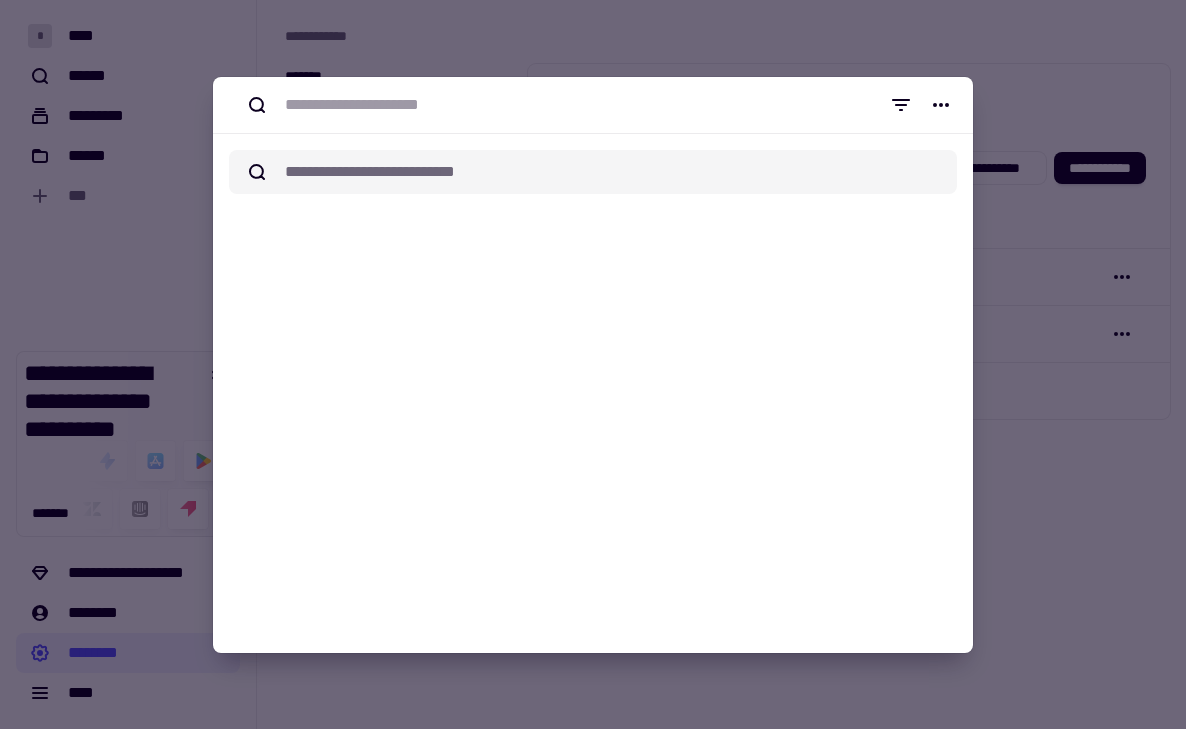 click at bounding box center (593, 364) 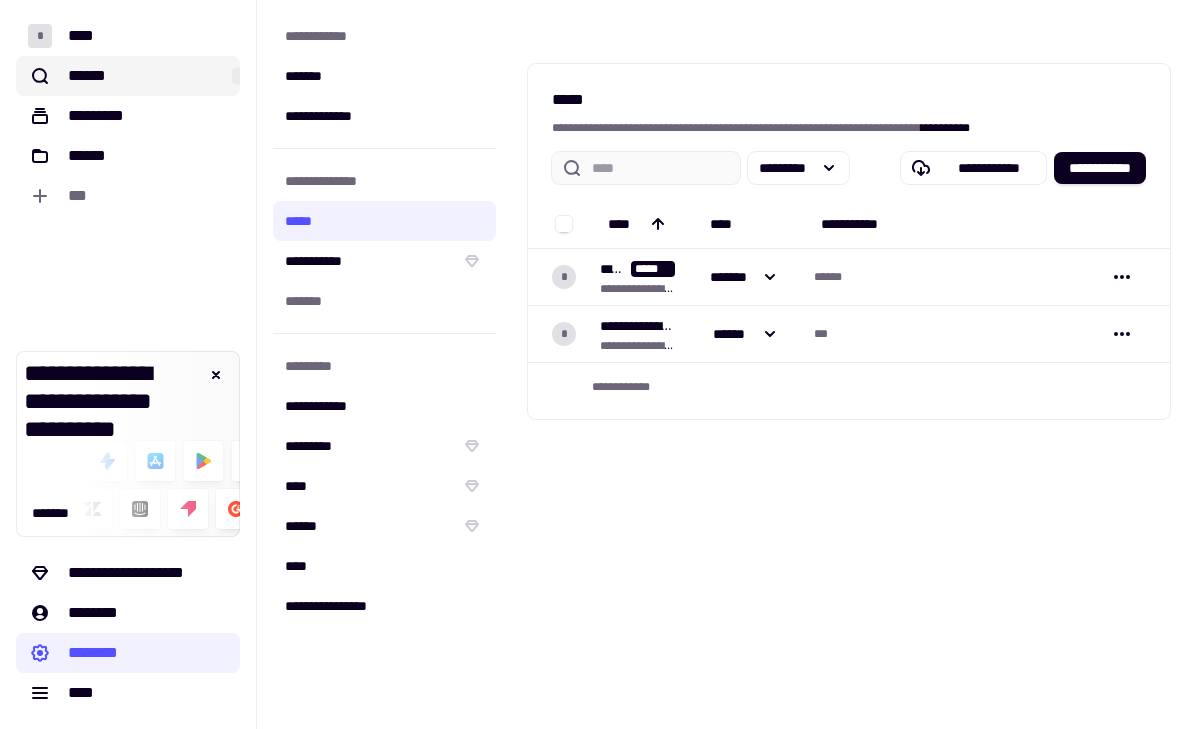 click on "******" 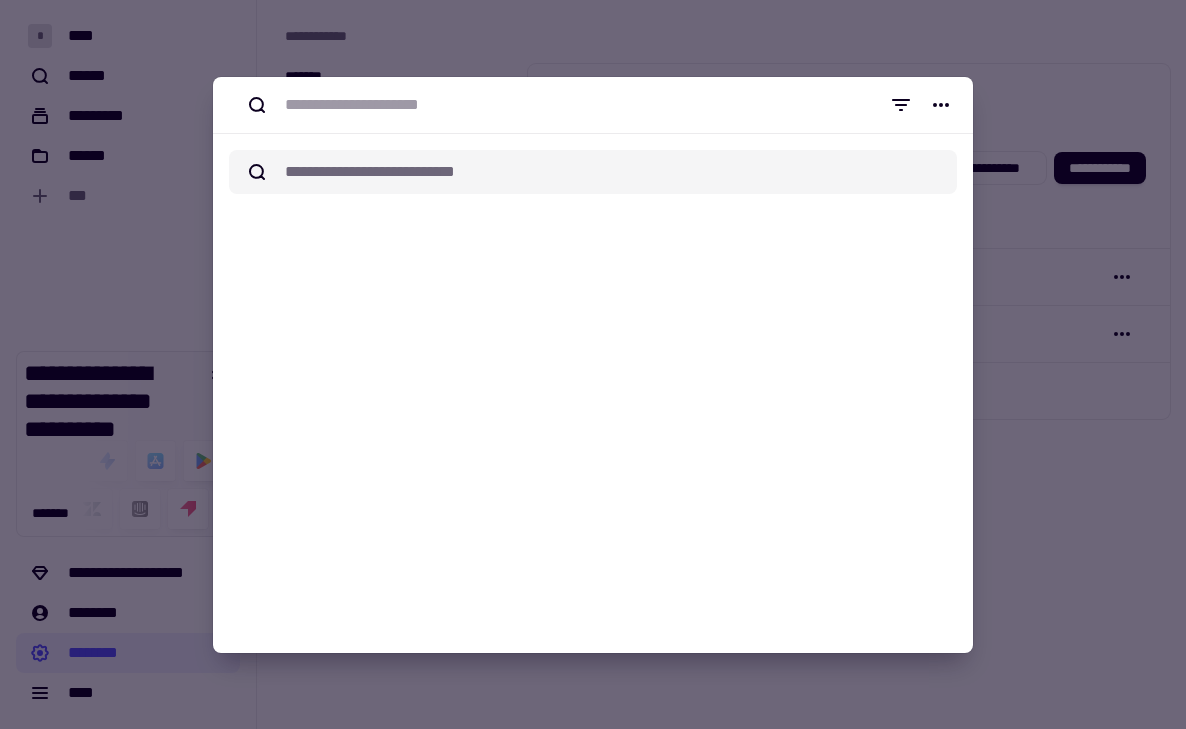 click at bounding box center [593, 364] 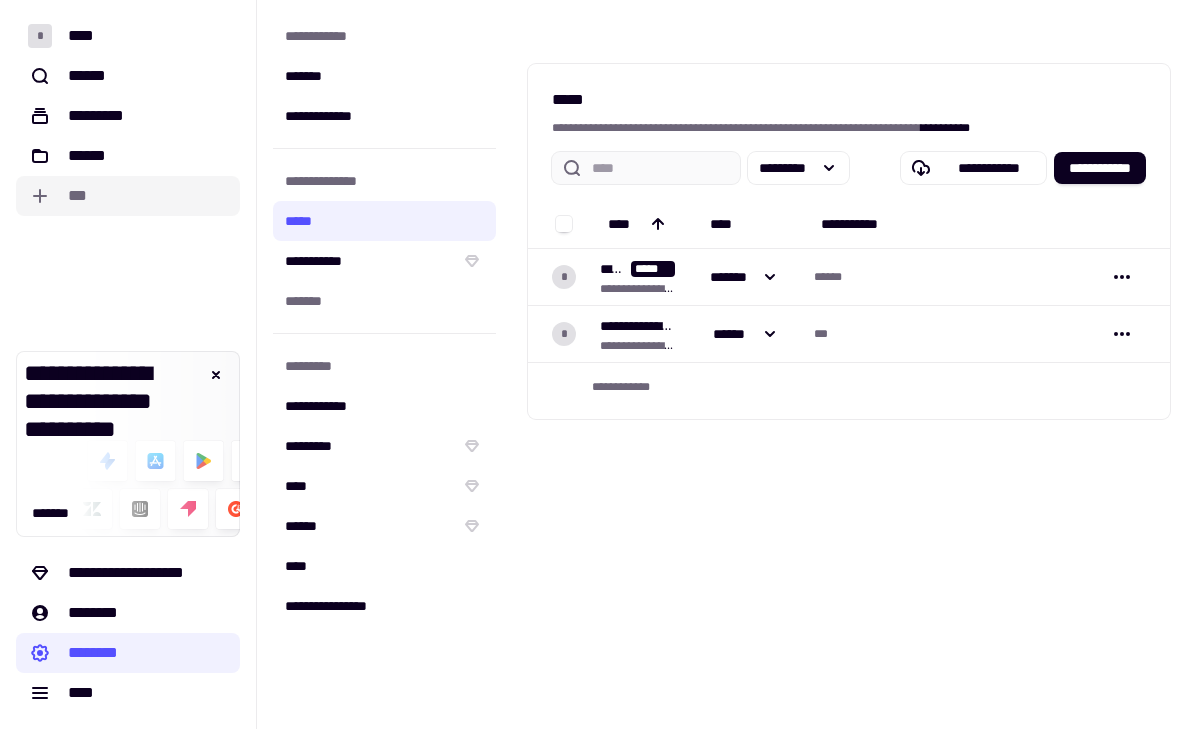 click on "***" 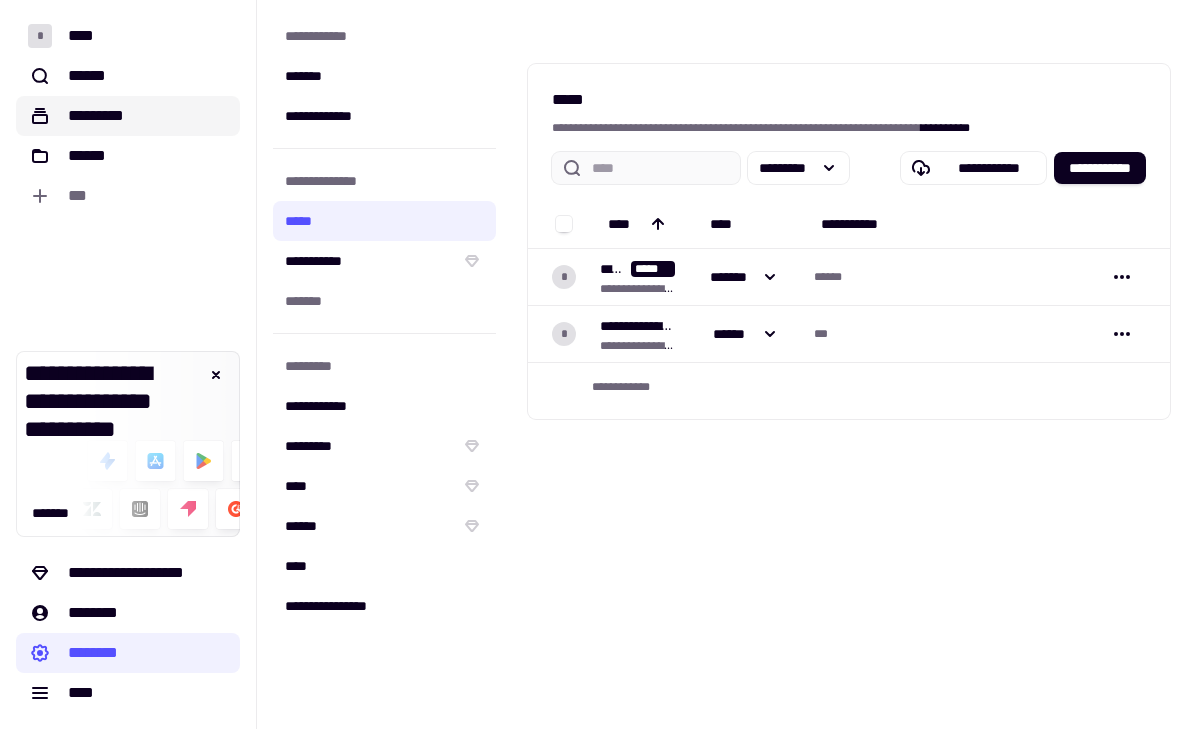 click on "*********" 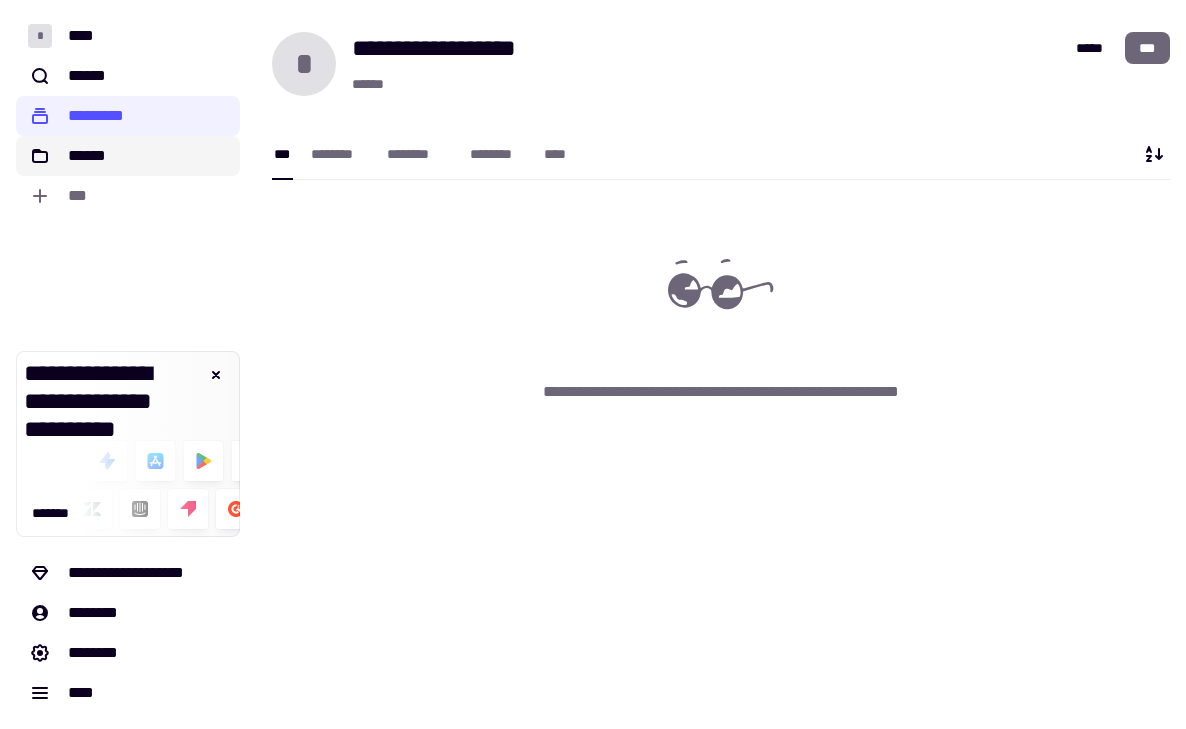 click on "******" 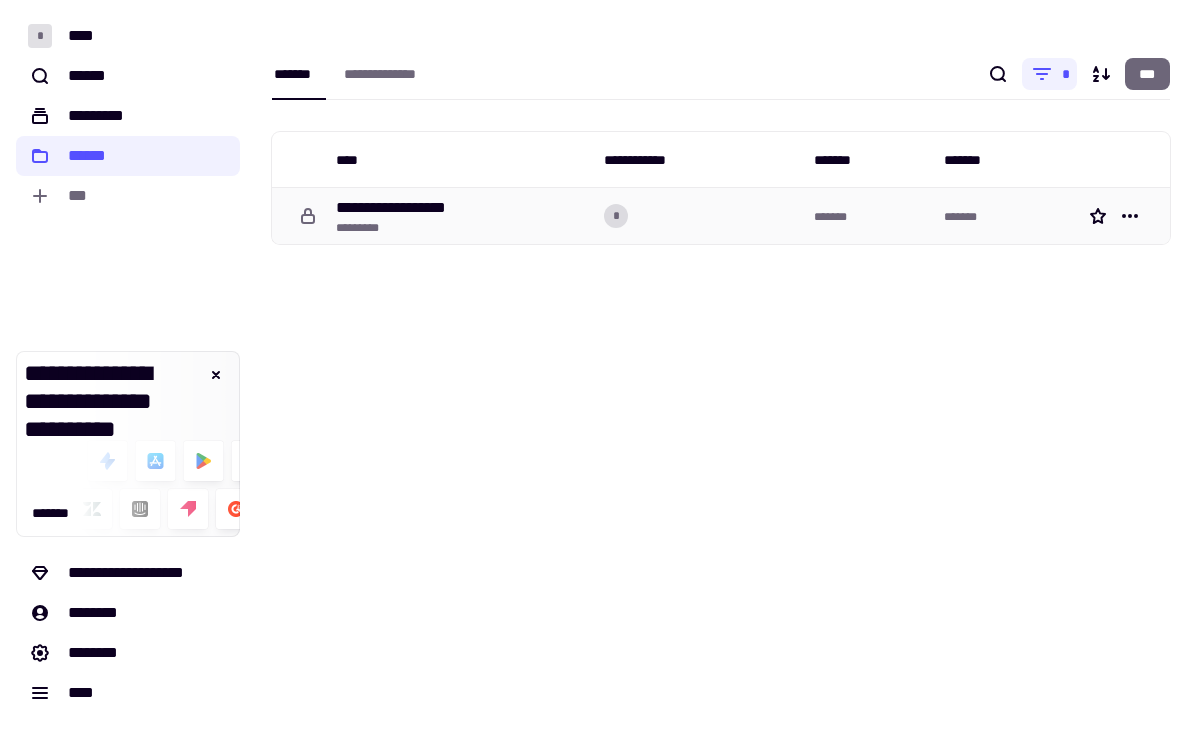 click on "**********" at bounding box center (410, 208) 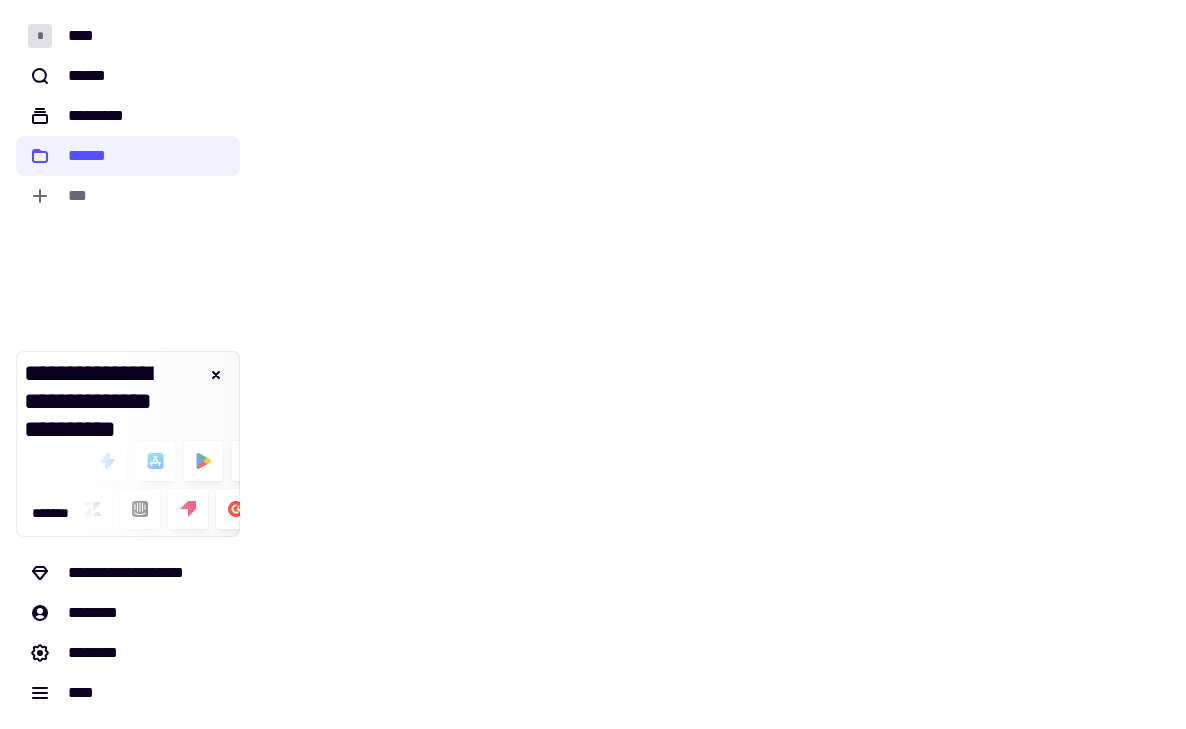 click on "**********" at bounding box center [721, 364] 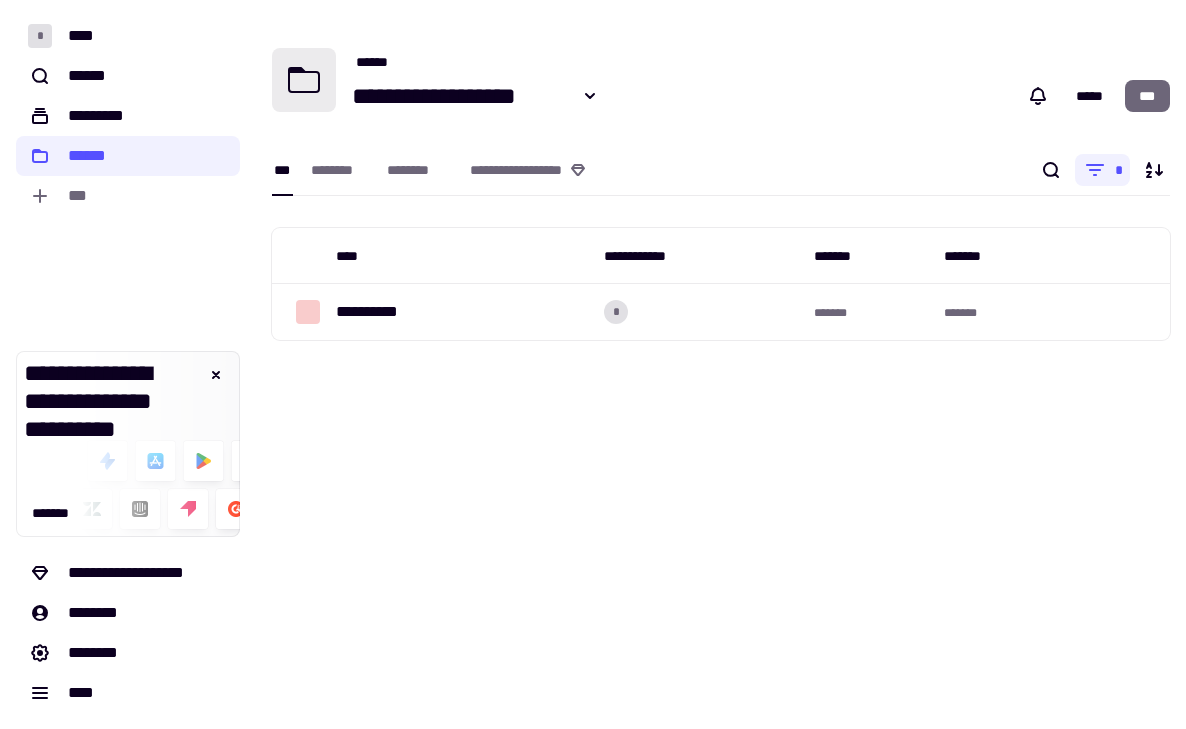 click on "**********" at bounding box center [721, 364] 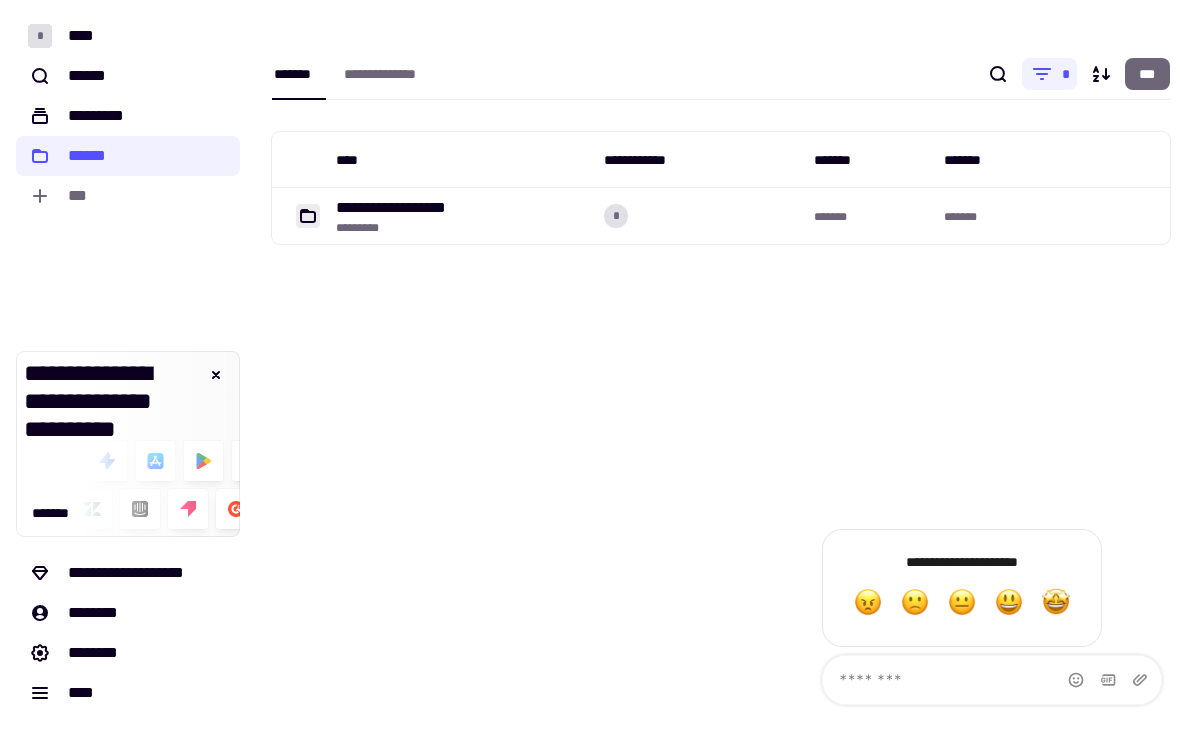 scroll, scrollTop: 0, scrollLeft: 0, axis: both 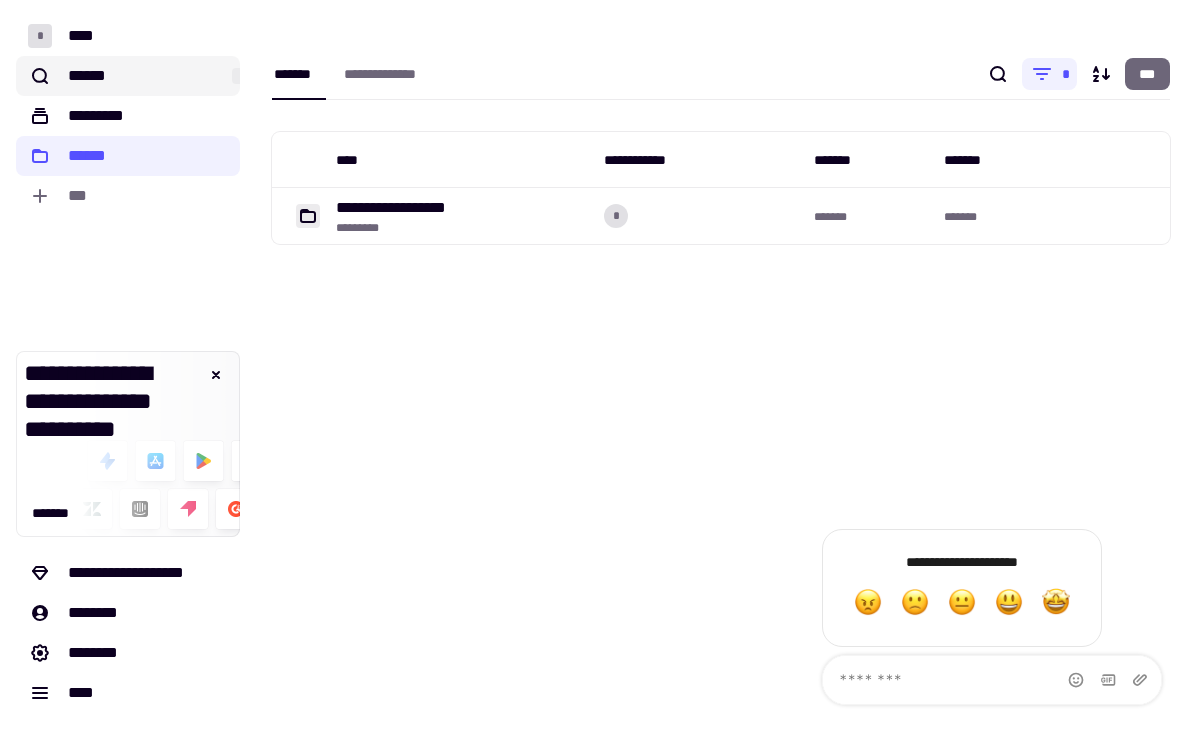 click on "******" 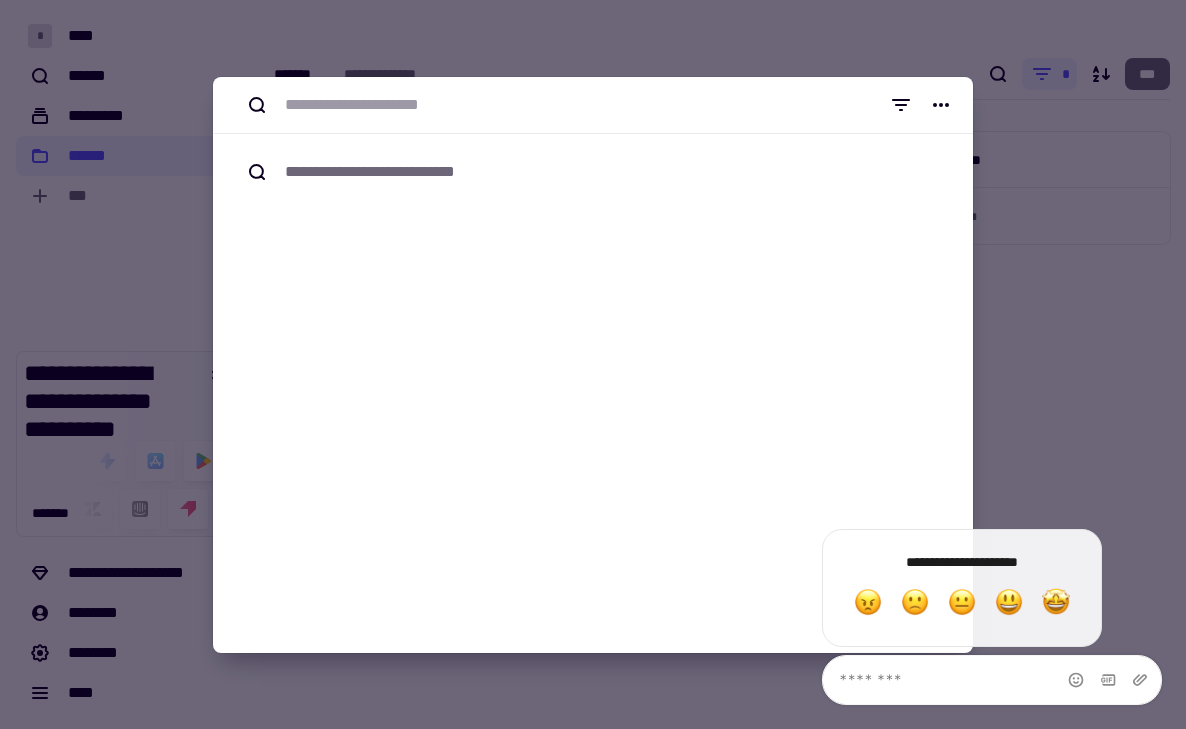 click at bounding box center (593, 364) 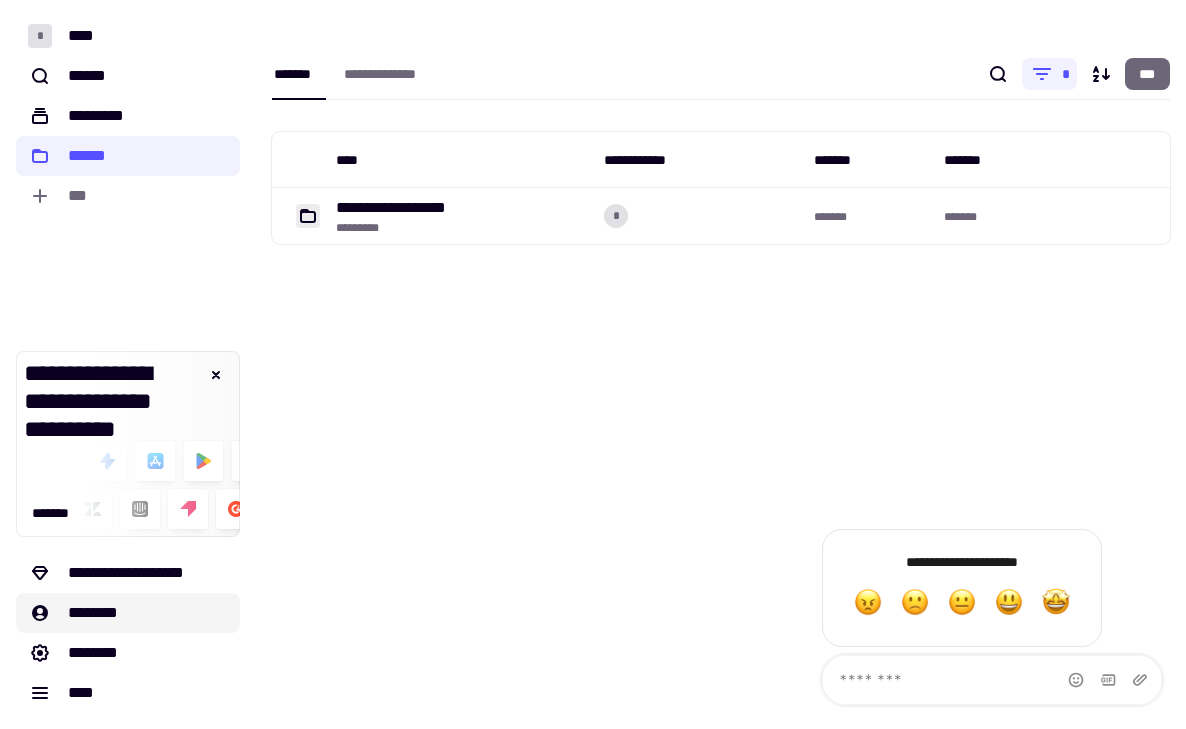 click on "********" 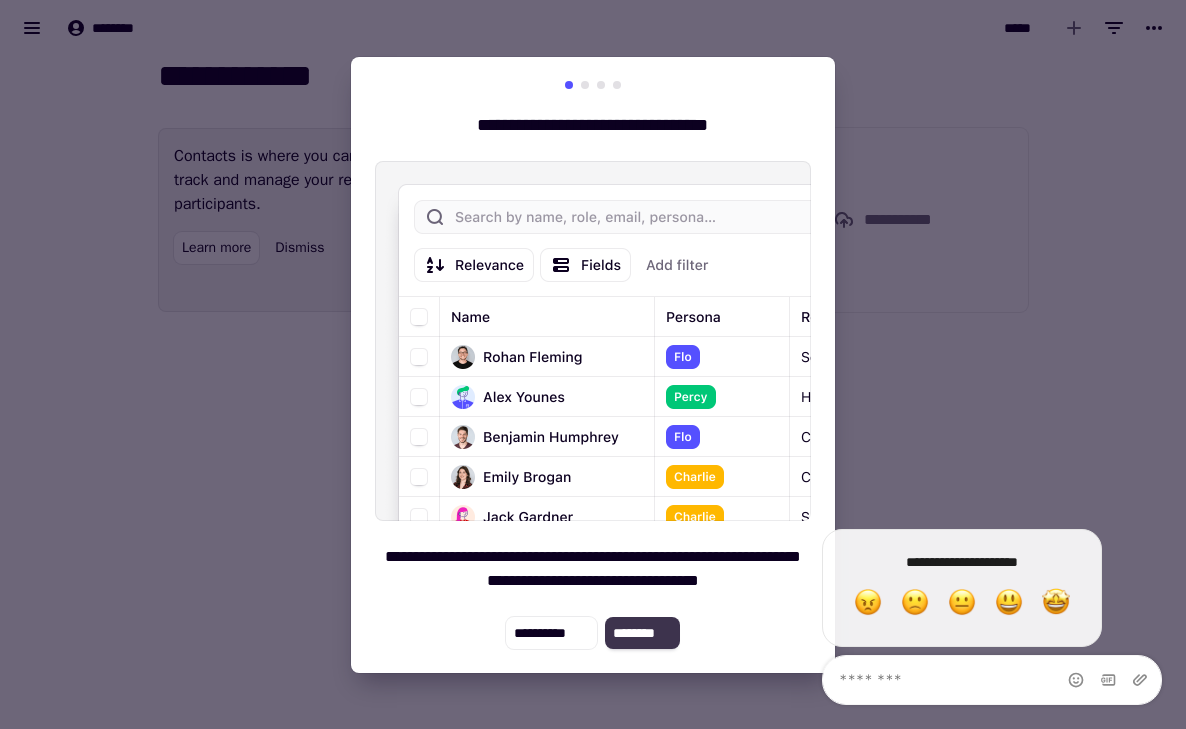 click on "********" 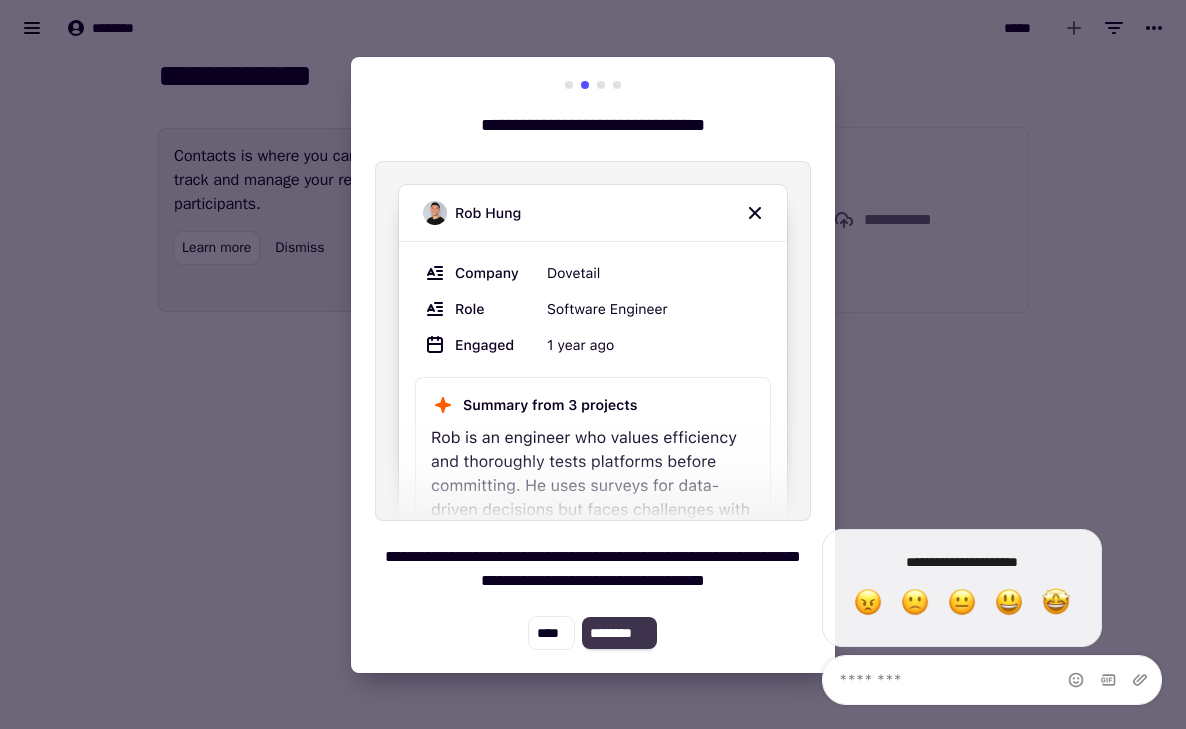click on "********" 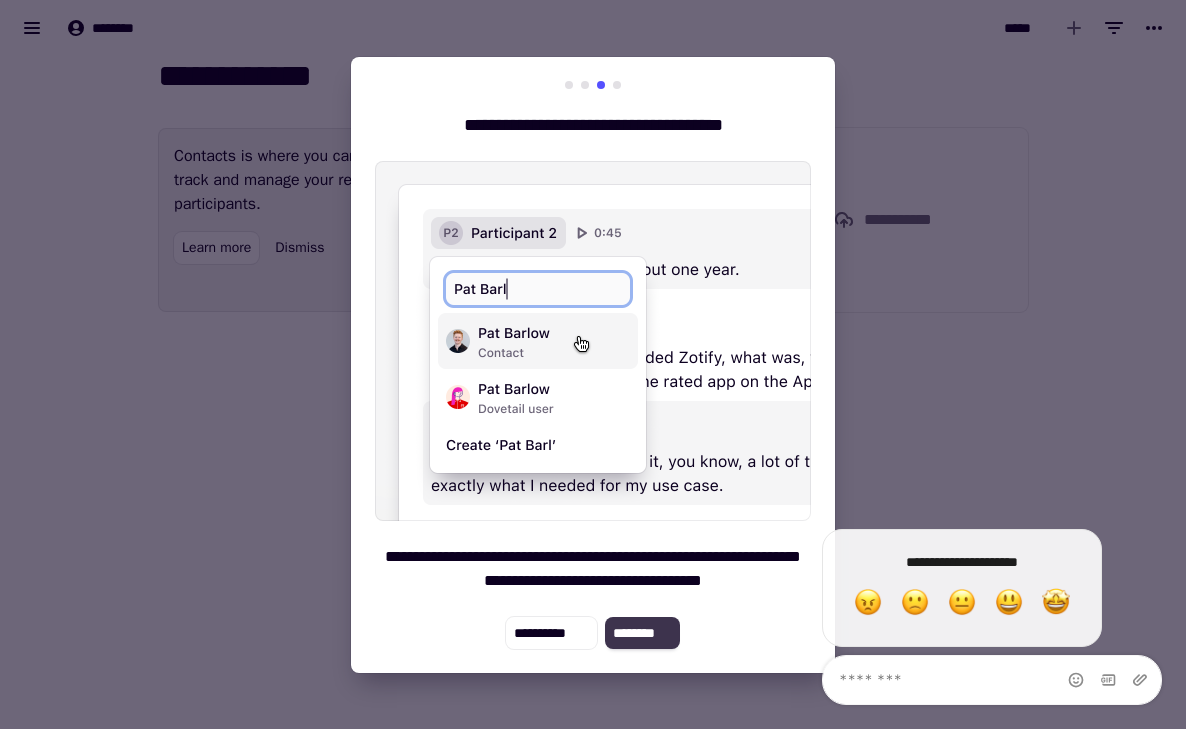 click on "********" 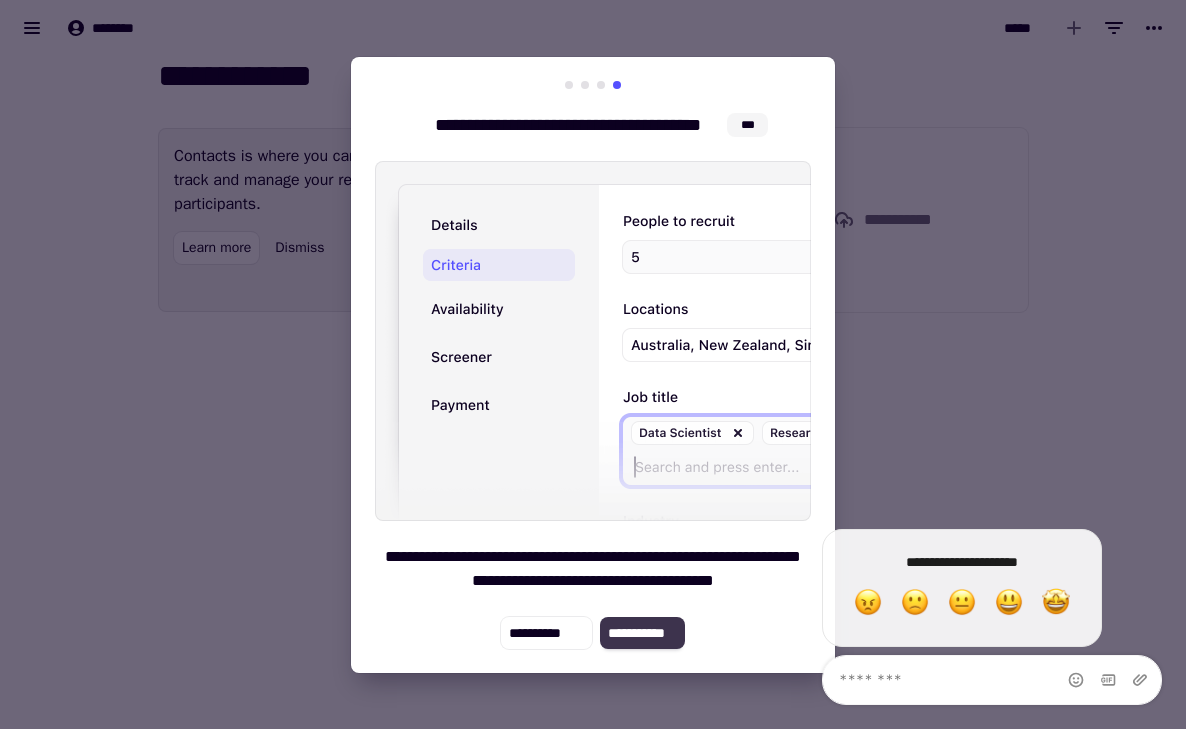 click on "**********" 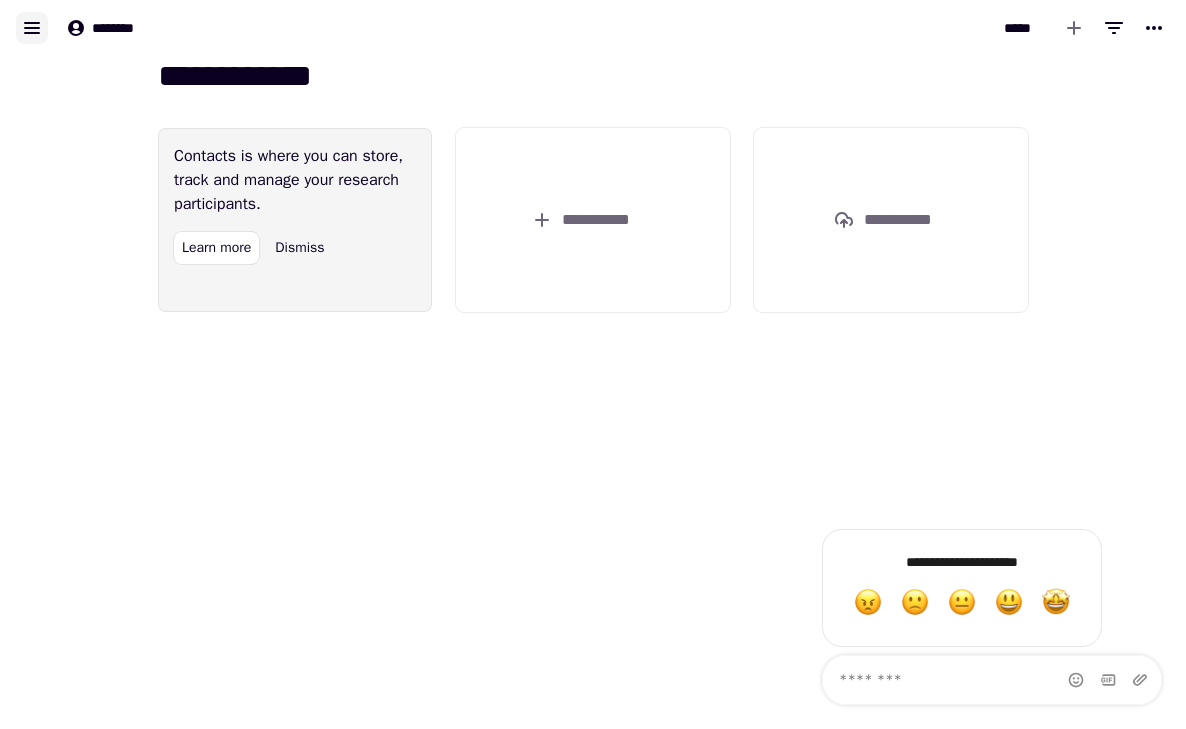 click 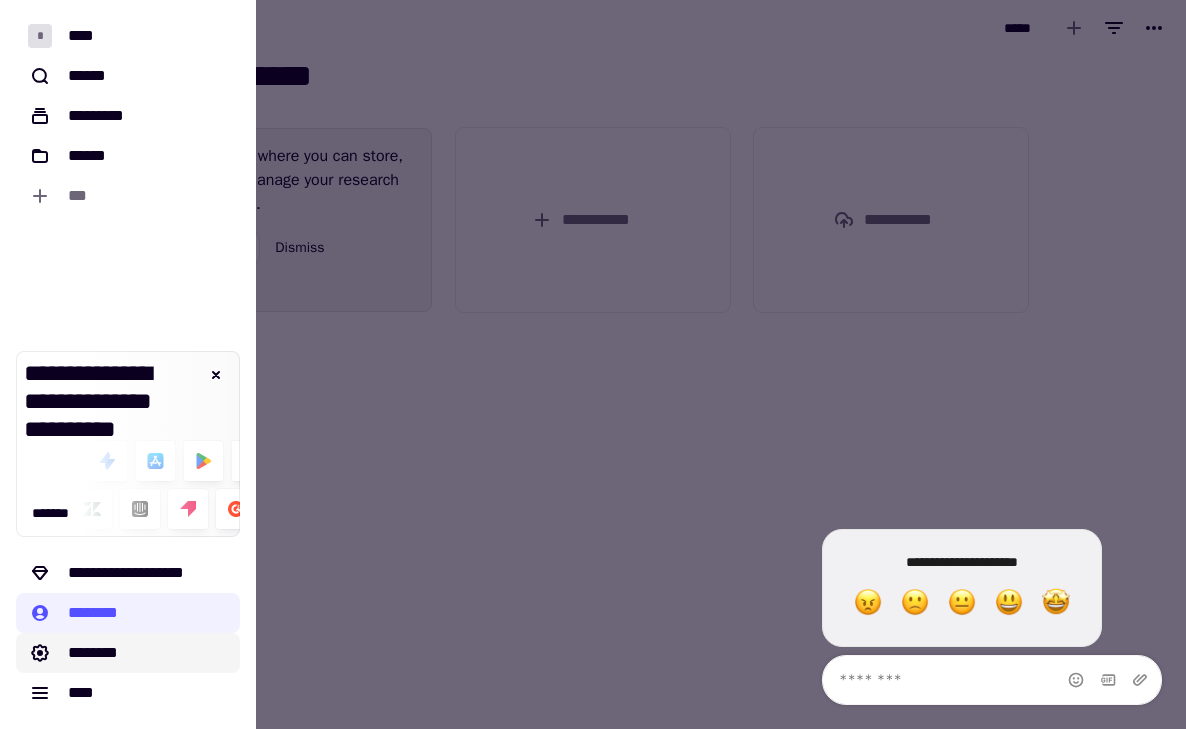 click on "********" 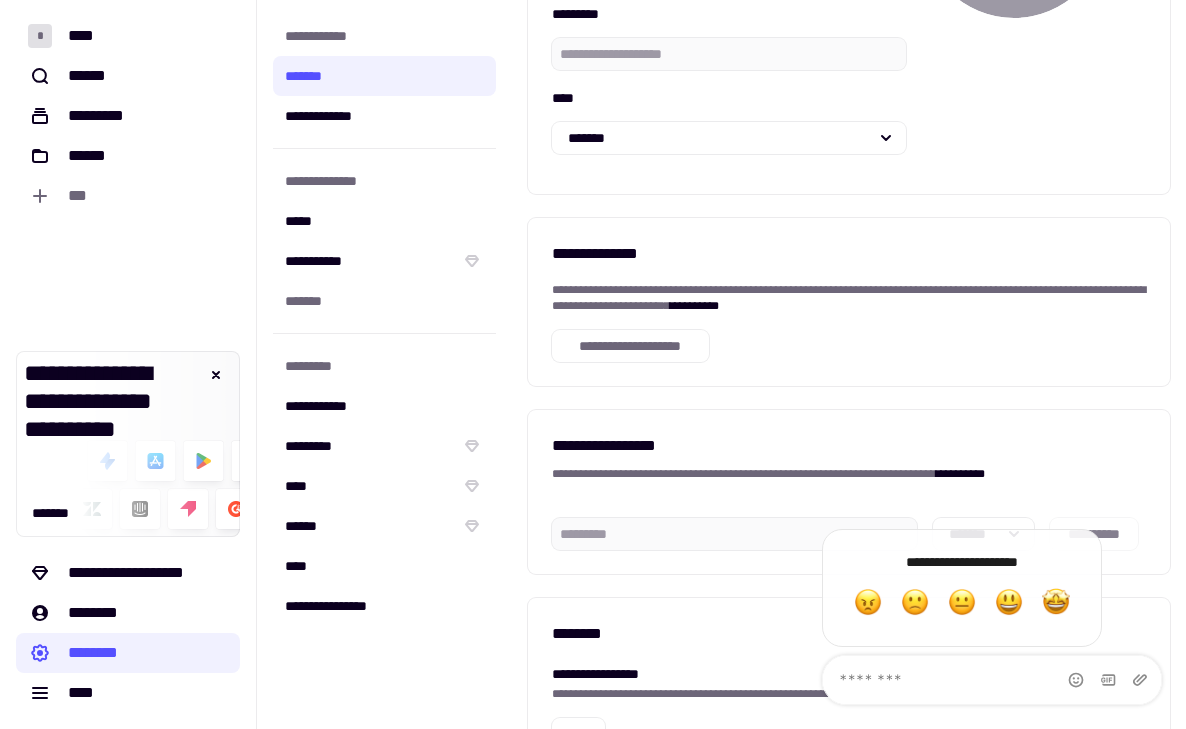 scroll, scrollTop: 427, scrollLeft: 0, axis: vertical 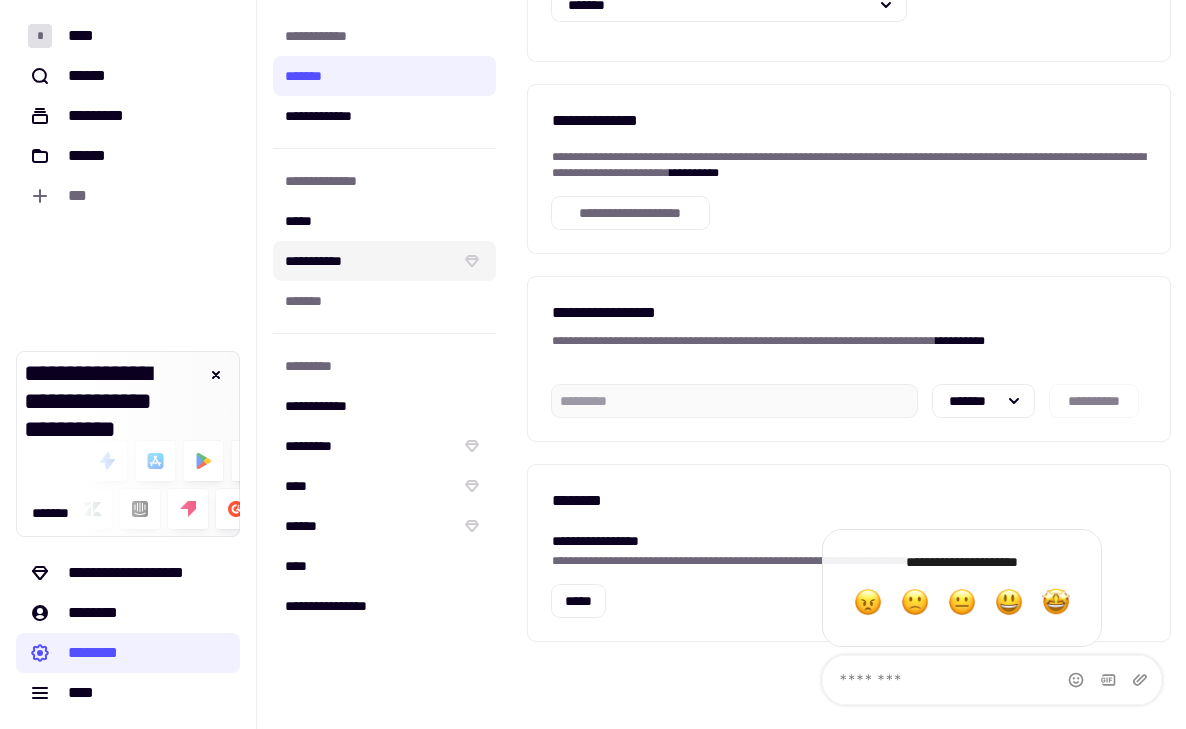click on "**********" 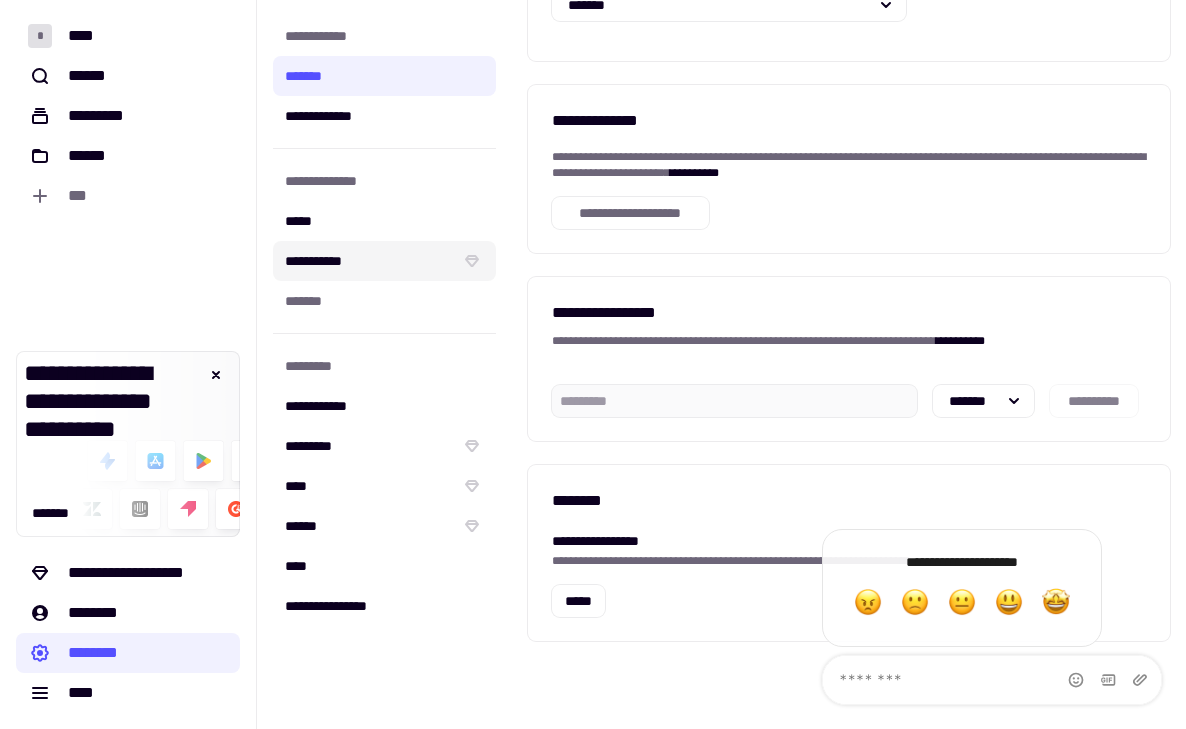 scroll, scrollTop: 0, scrollLeft: 0, axis: both 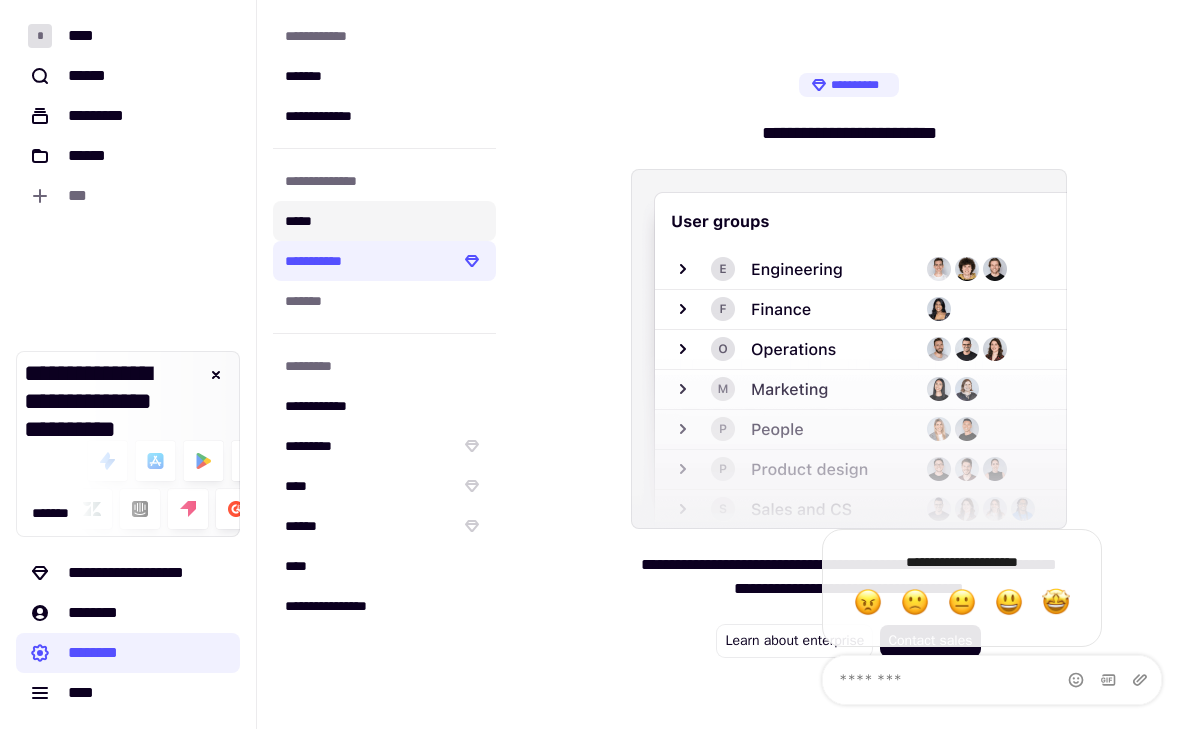 click on "*****" 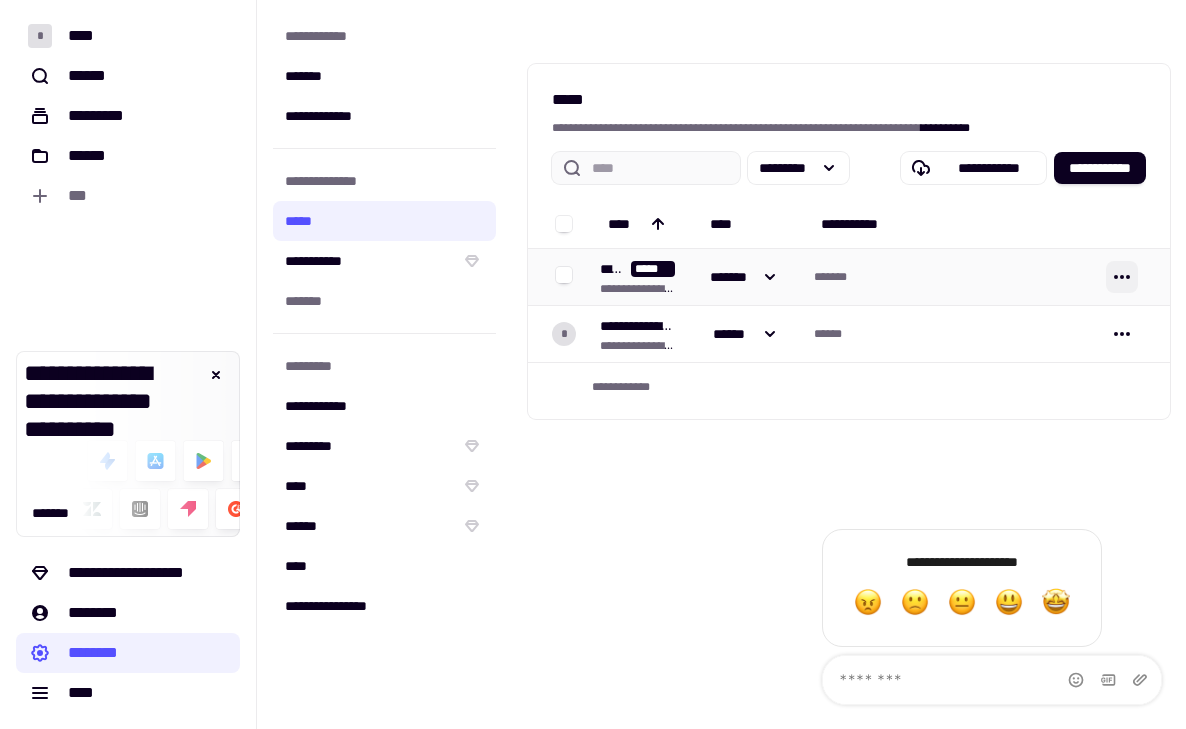 click 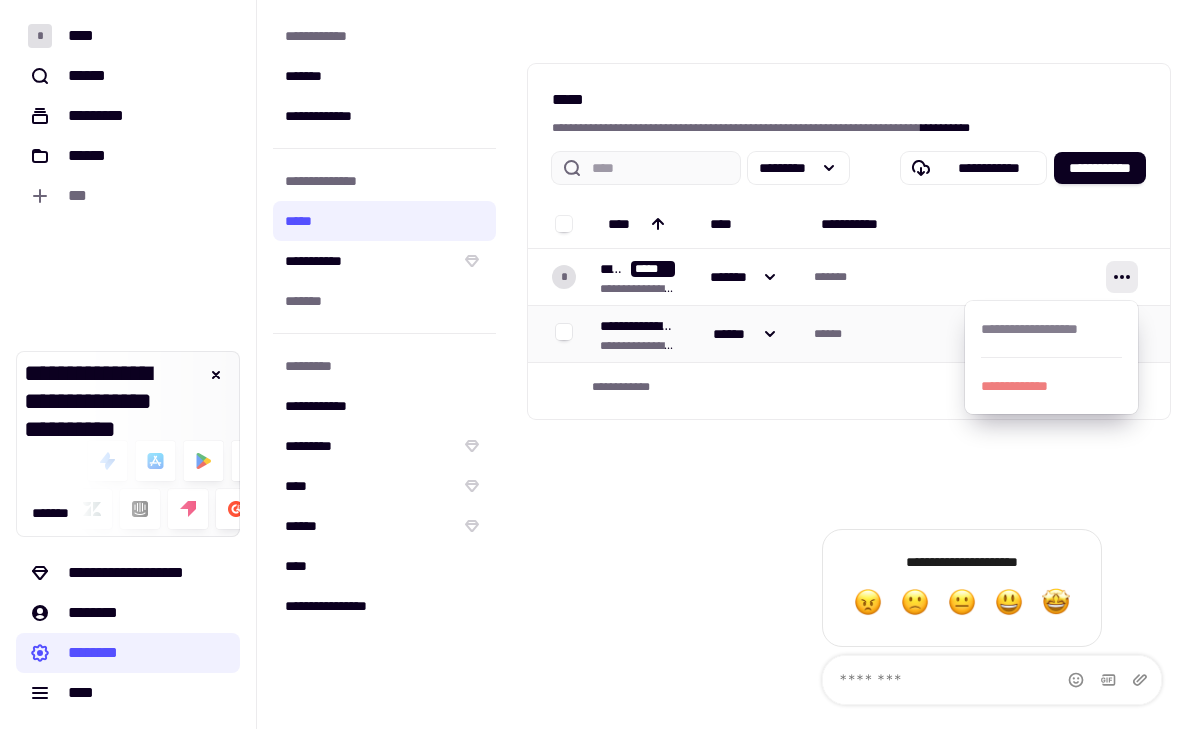 click on "******" at bounding box center (948, 334) 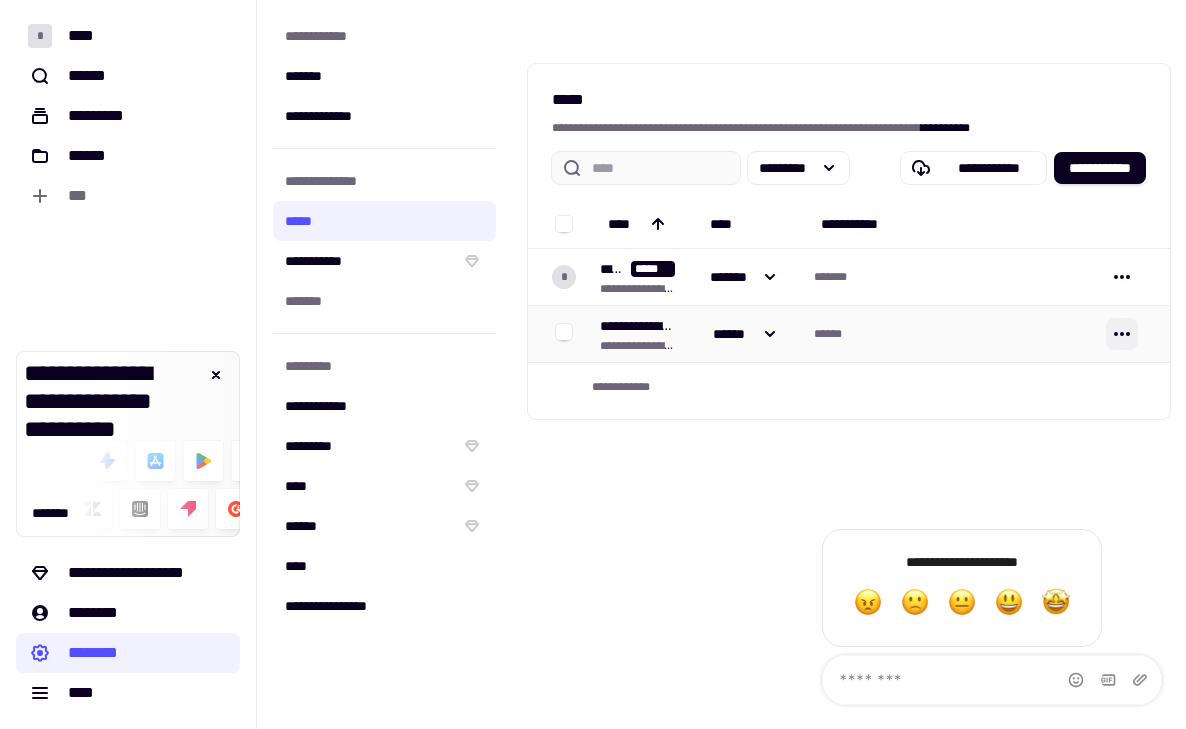 click 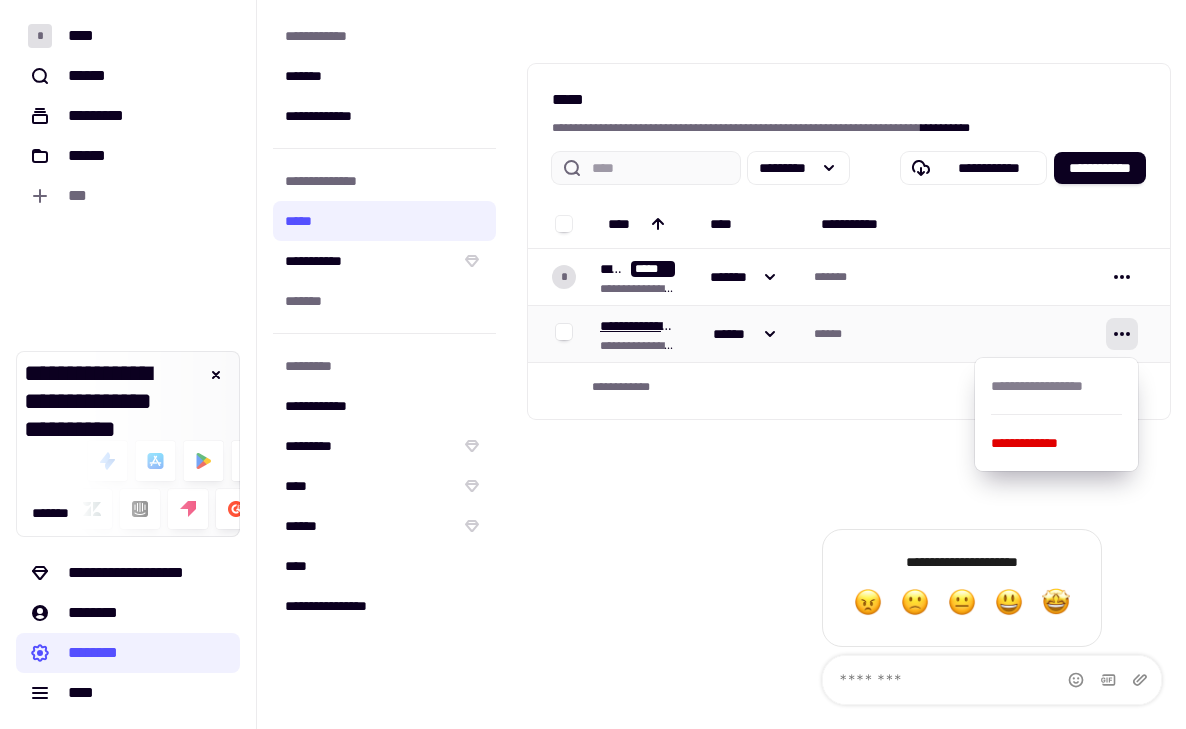 click on "**********" at bounding box center (637, 326) 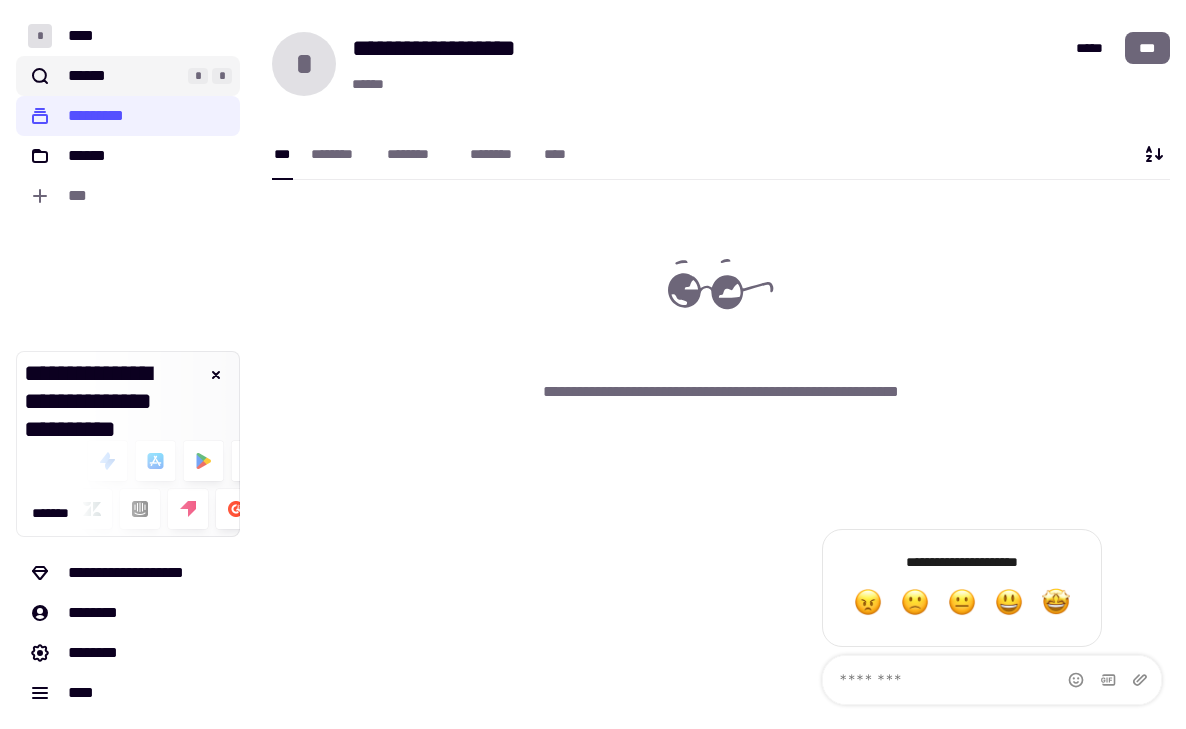 click on "****** * *" 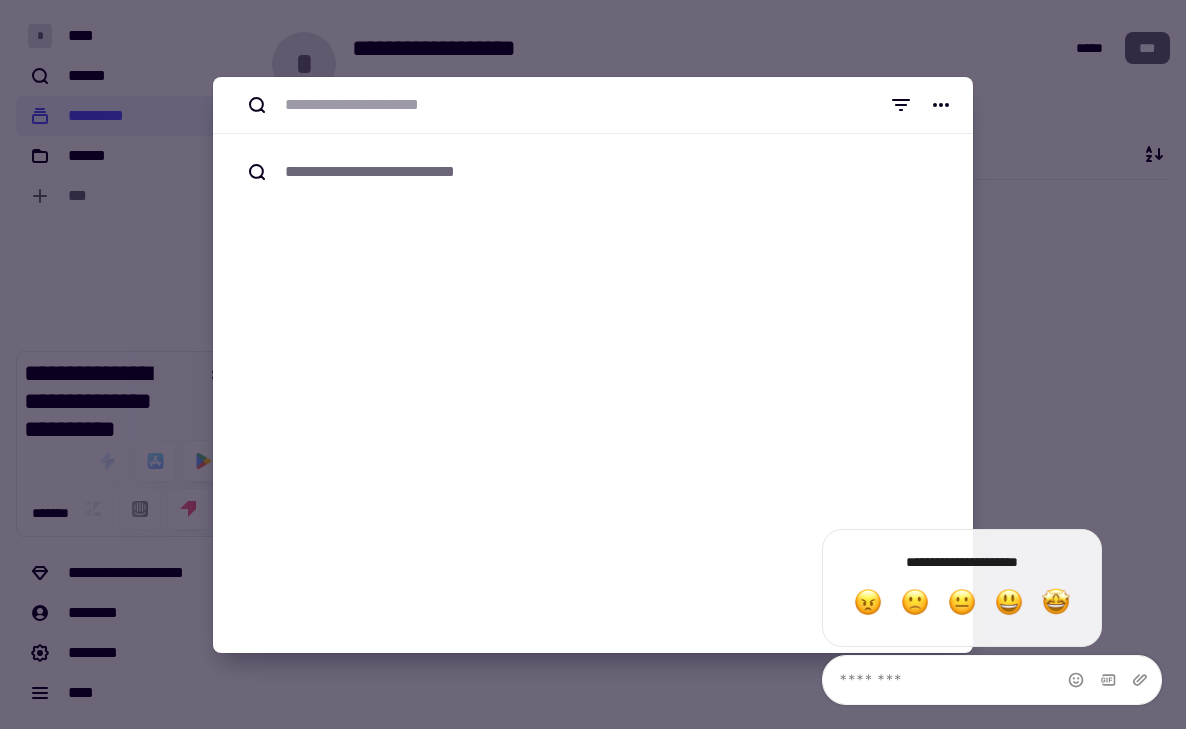 click at bounding box center [593, 364] 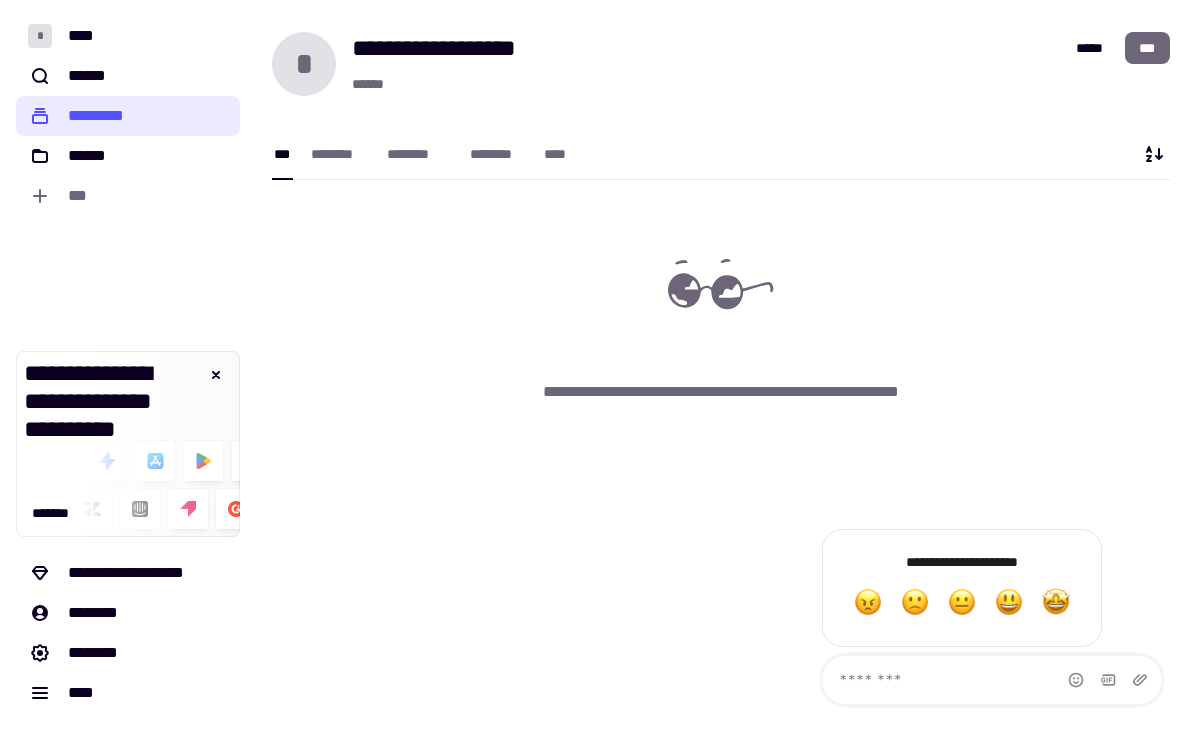 click on "*********" 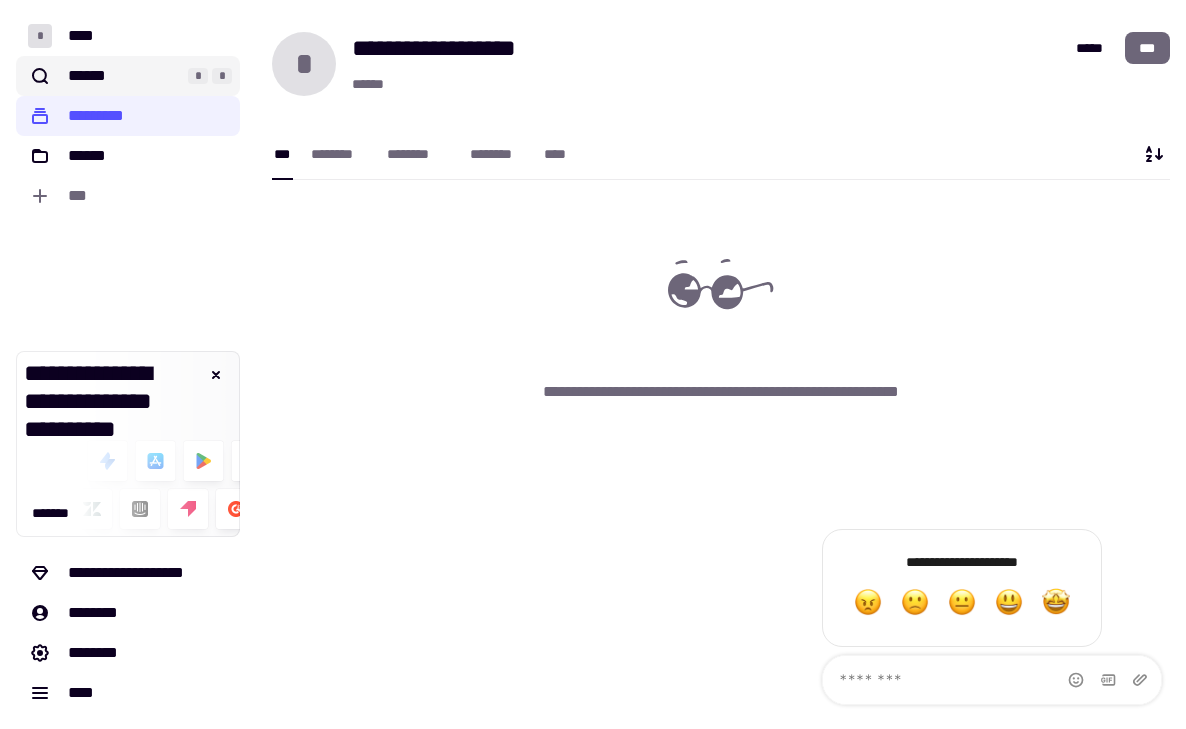 click on "******" 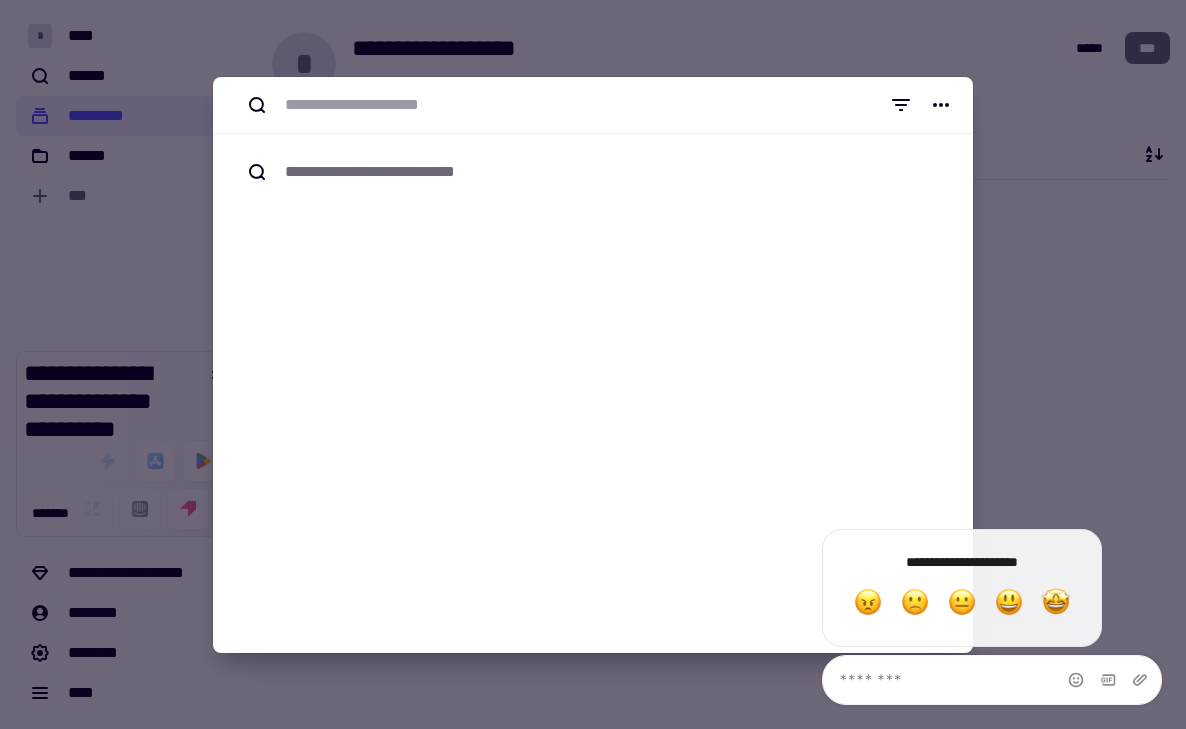 click at bounding box center [593, 364] 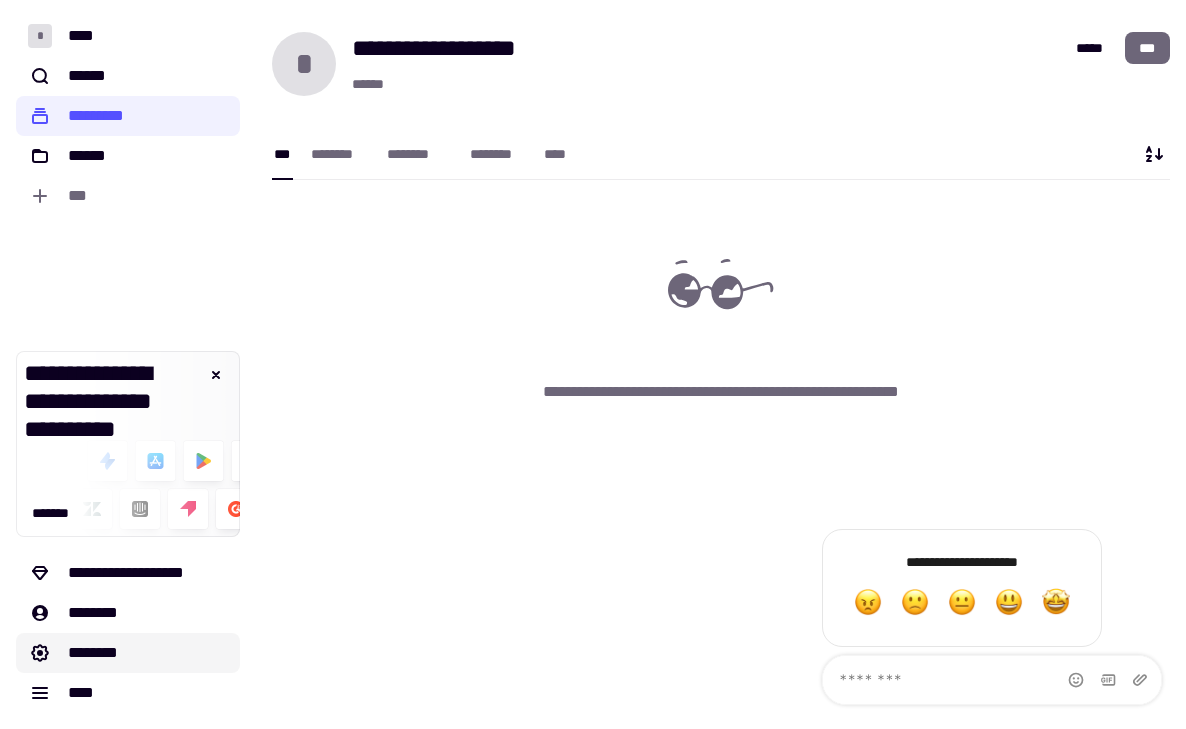 click on "********" 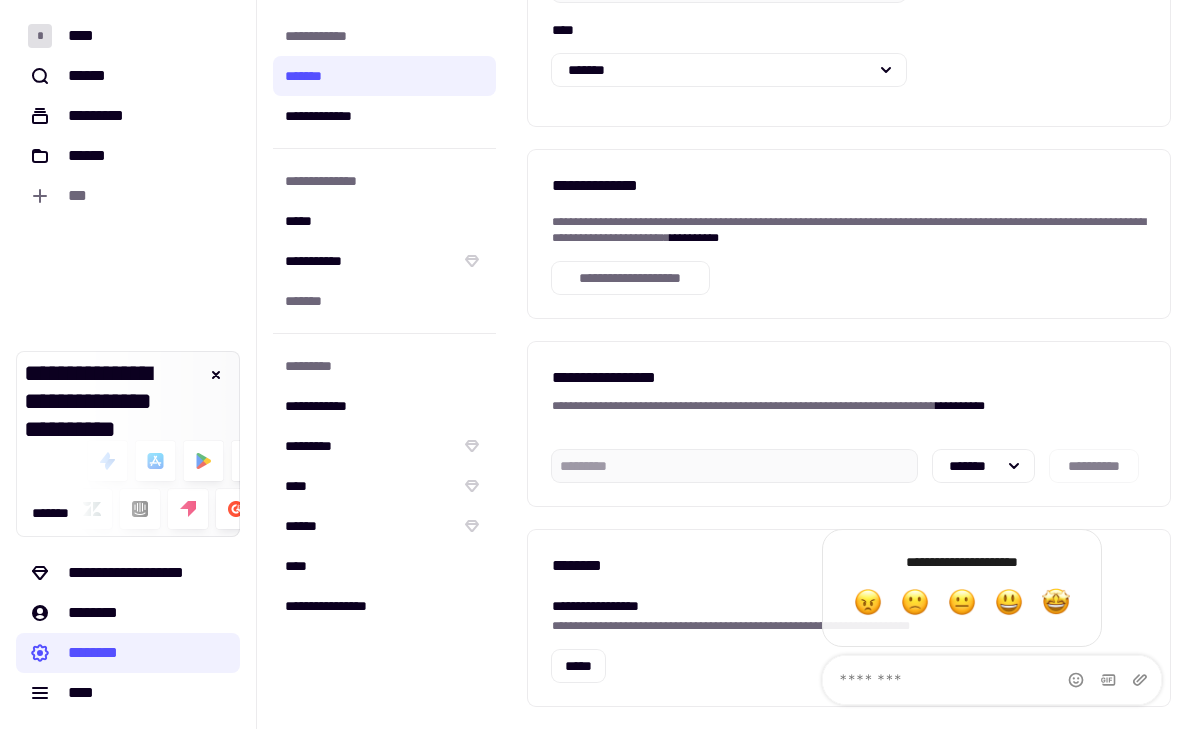 scroll, scrollTop: 427, scrollLeft: 0, axis: vertical 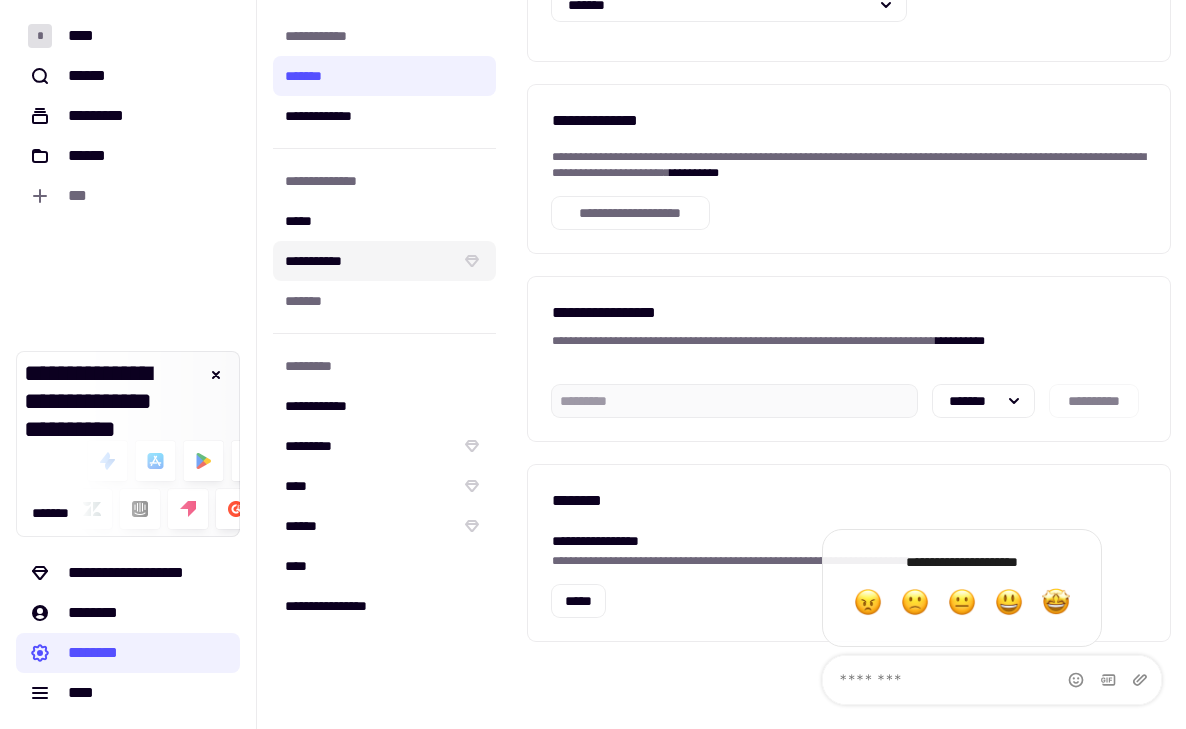 click on "**********" 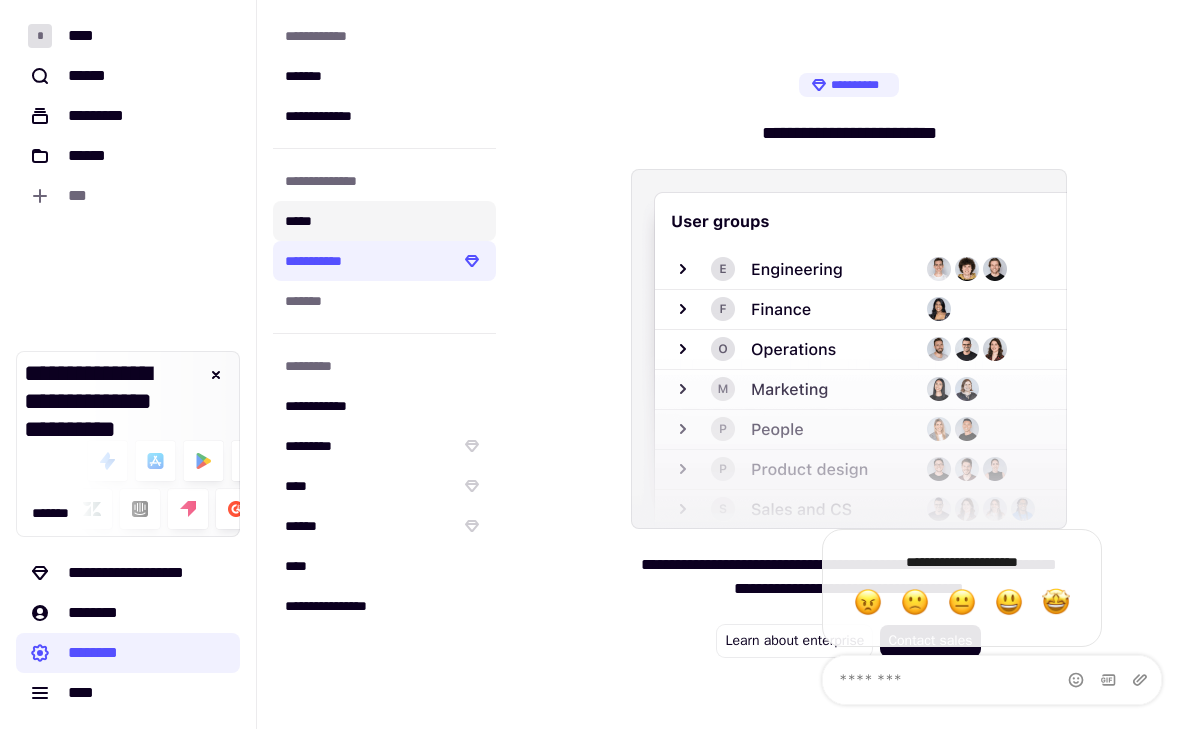 click on "*****" 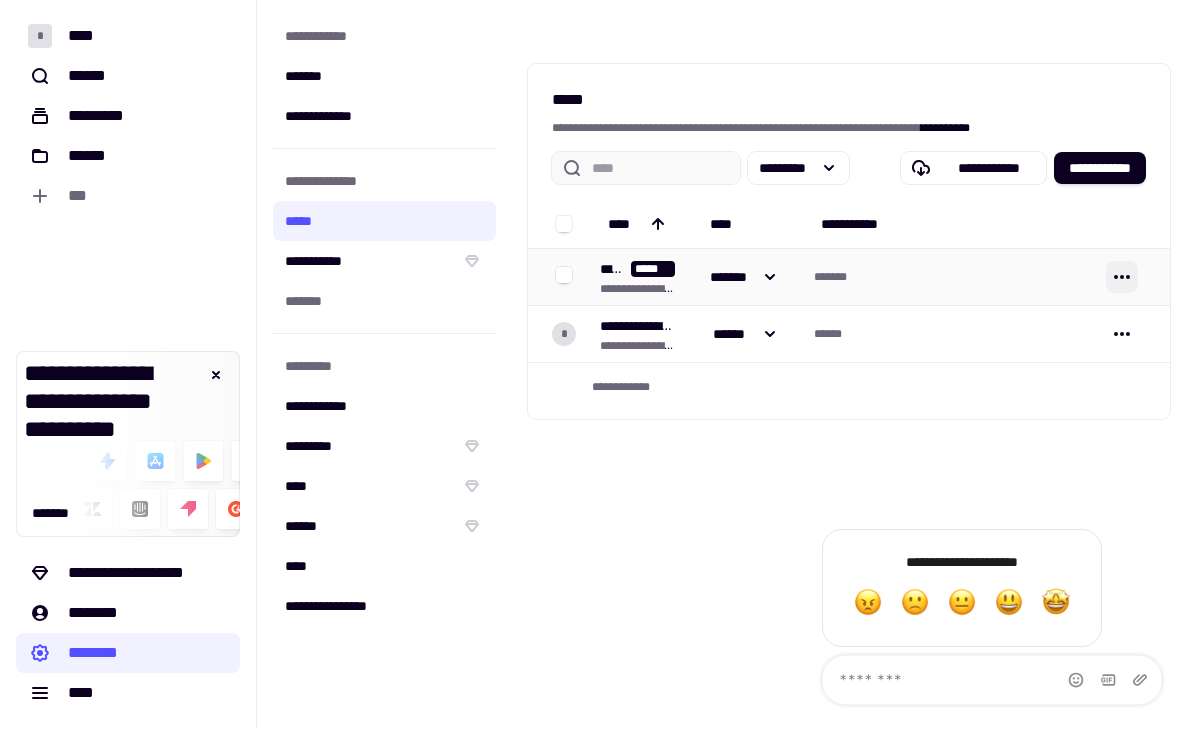 click 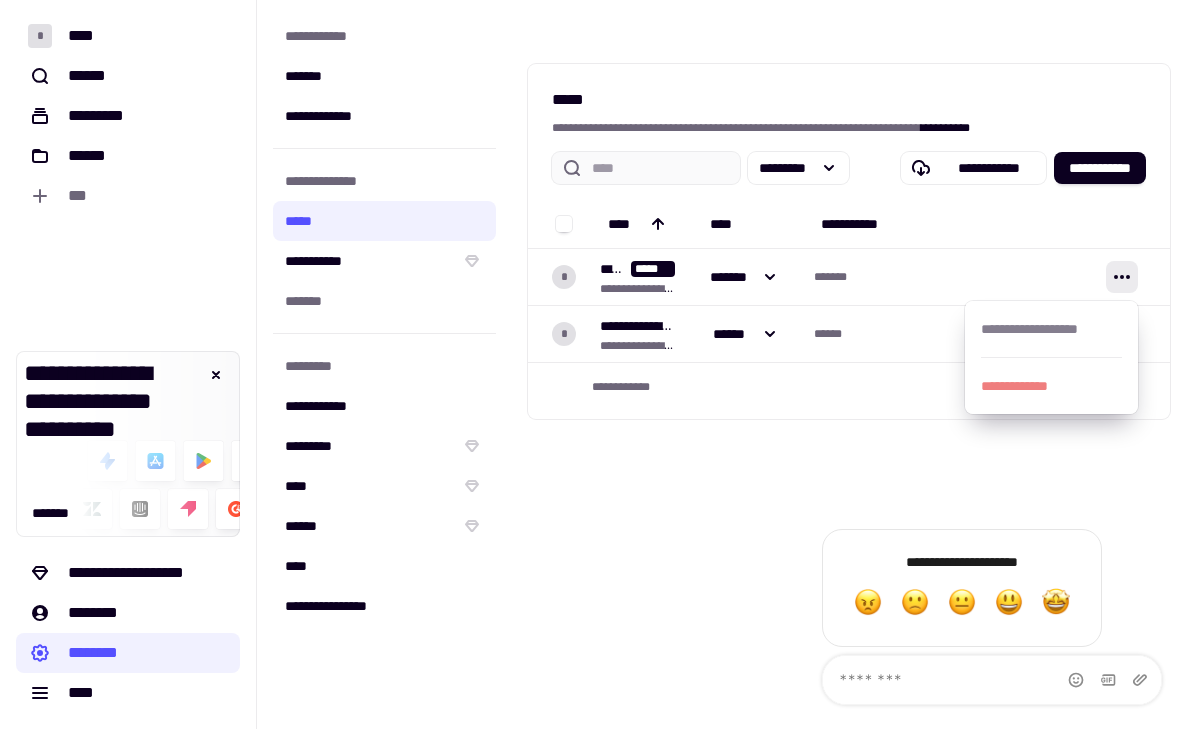 click on "**********" at bounding box center (849, 364) 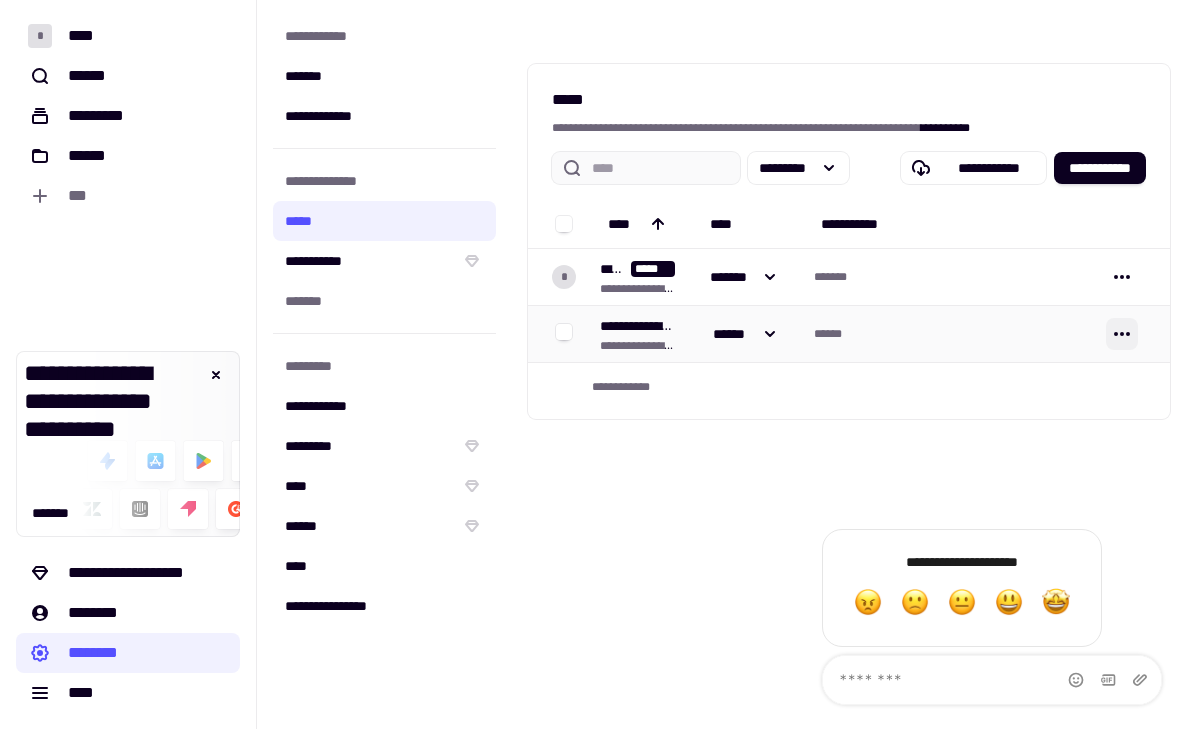 click 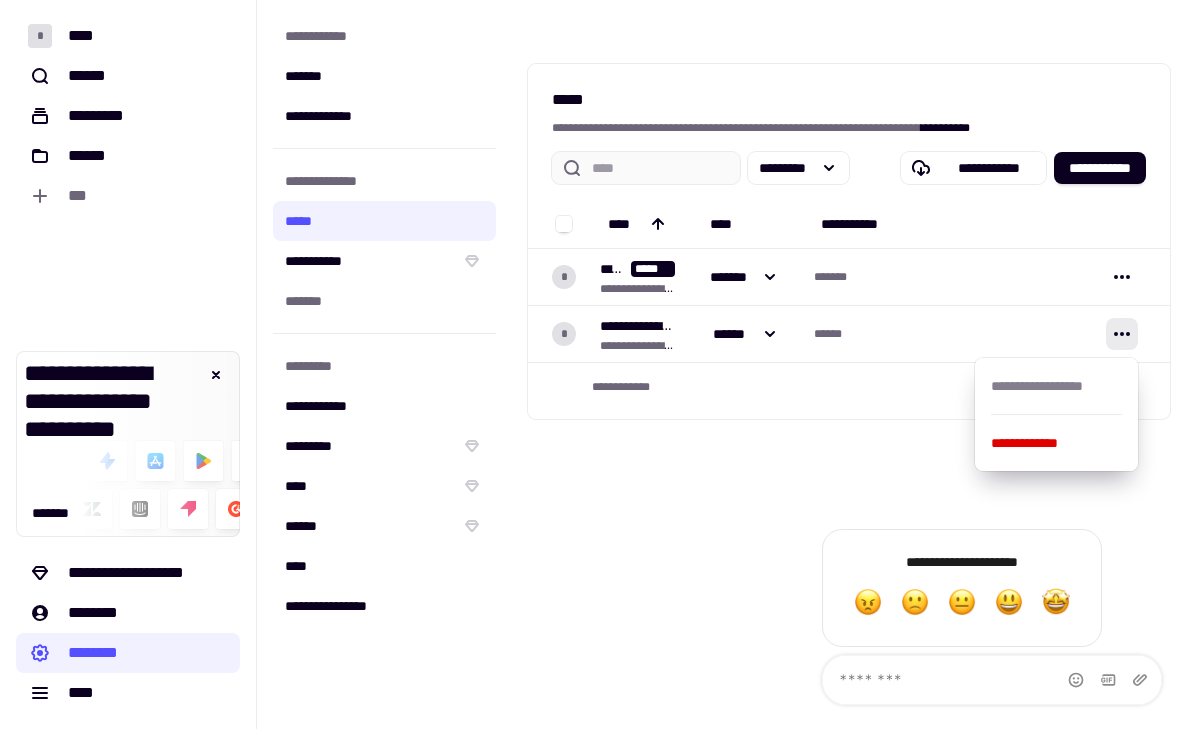 click on "**********" at bounding box center [849, 364] 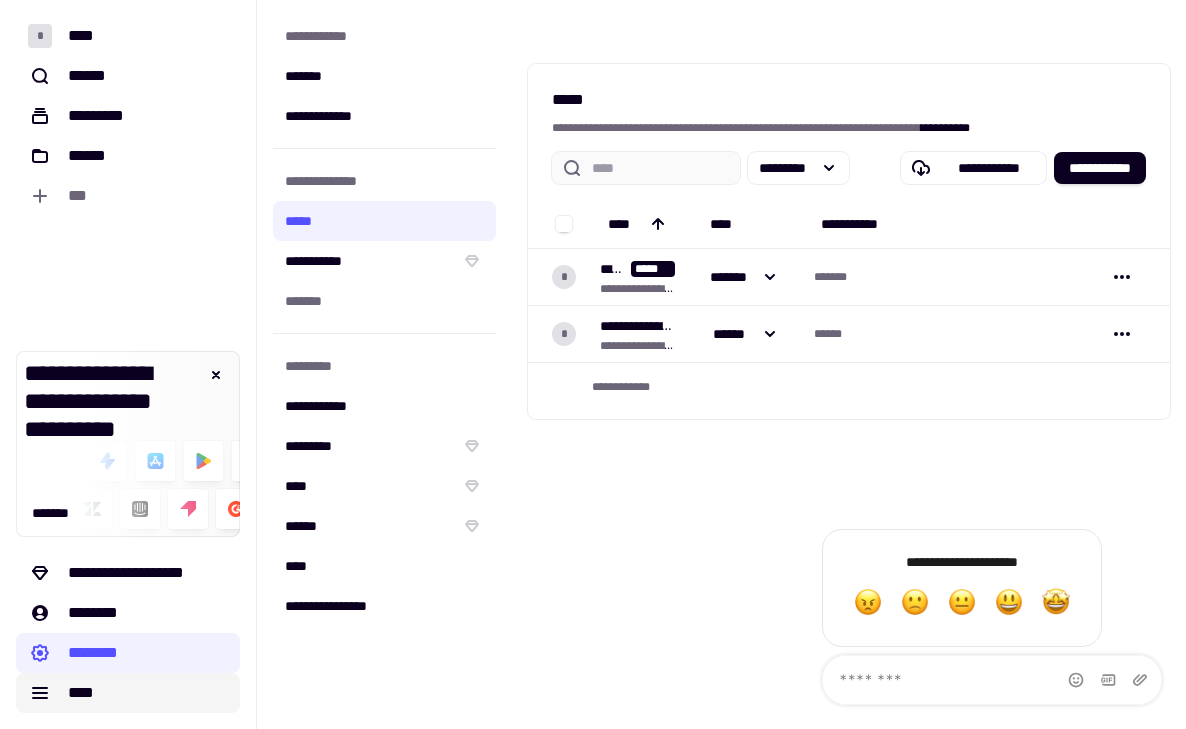 click on "****" 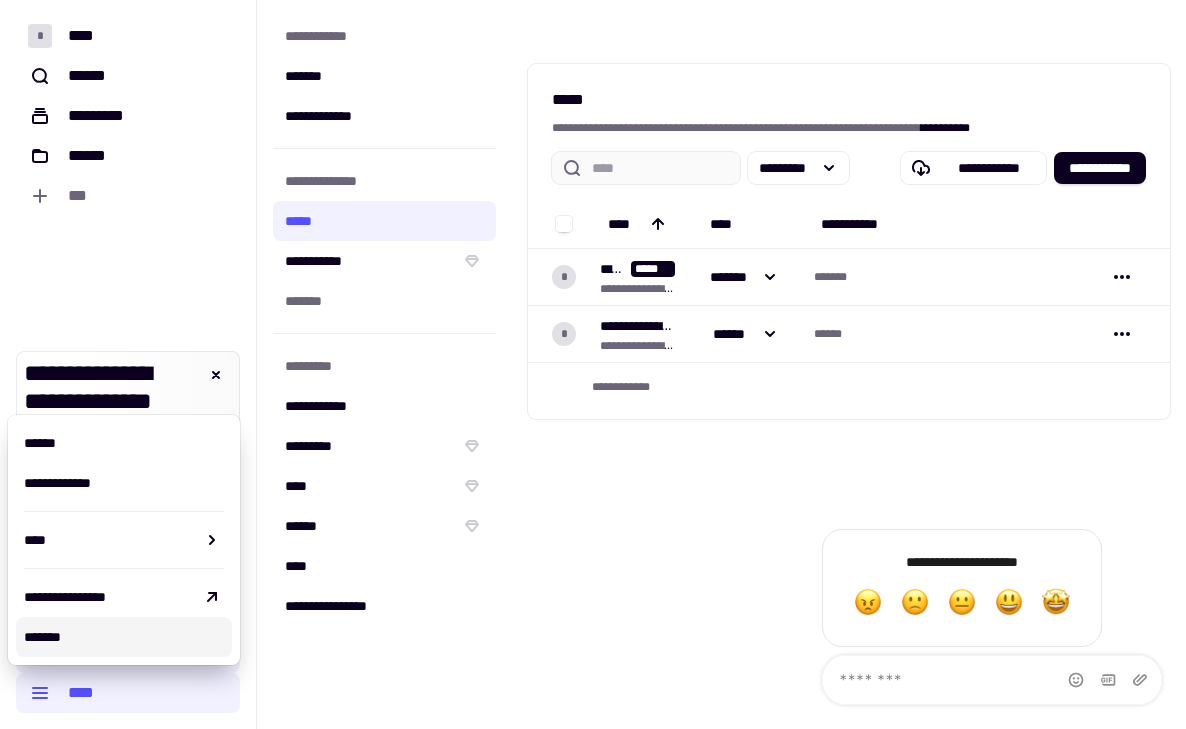 click on "*******" at bounding box center (124, 637) 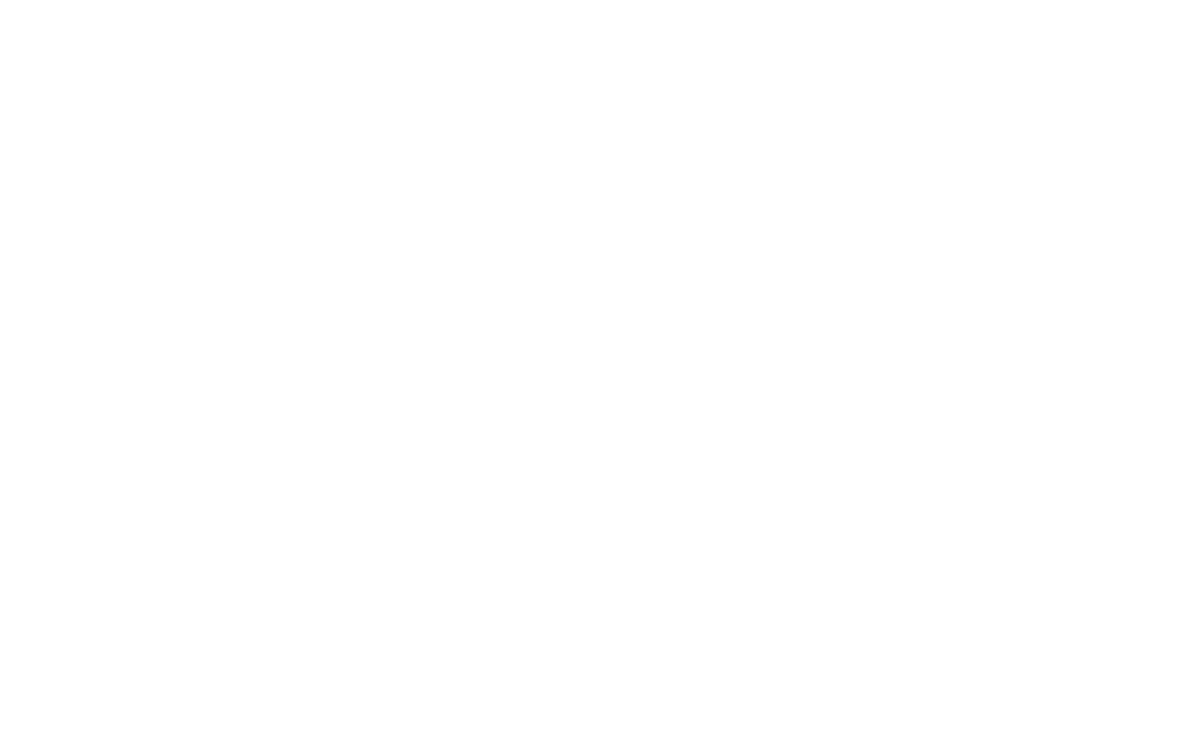 scroll, scrollTop: 0, scrollLeft: 0, axis: both 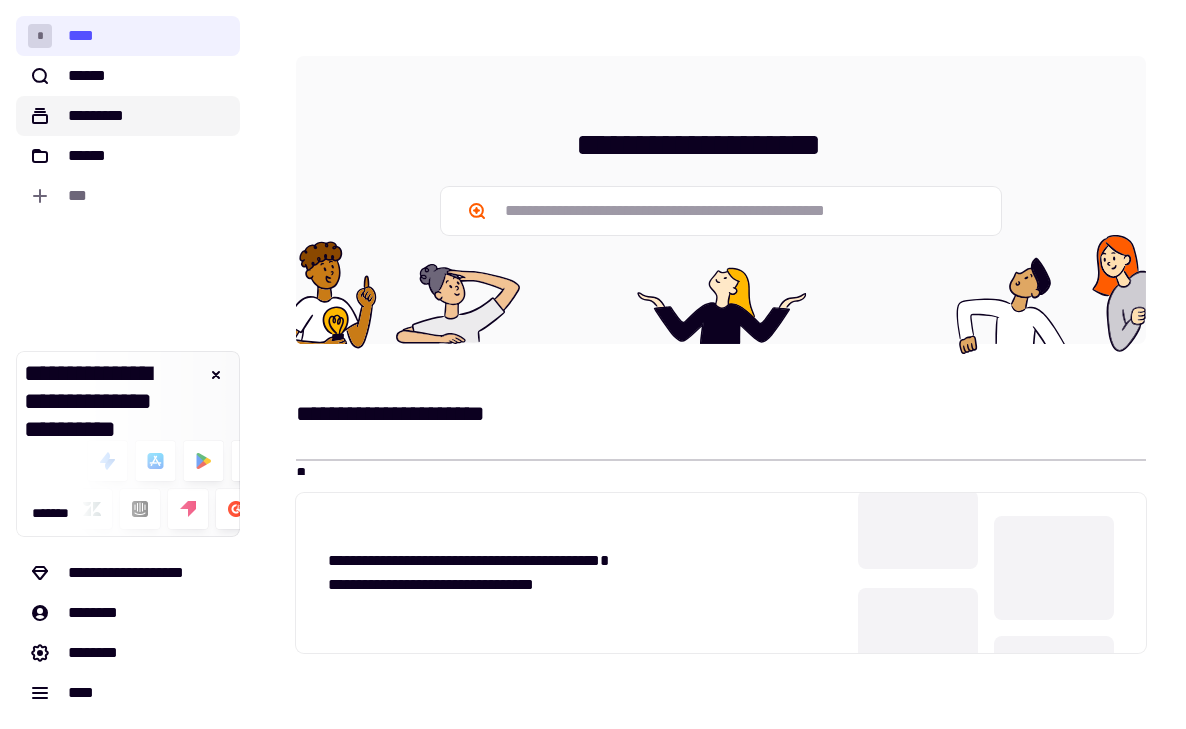 click on "*********" 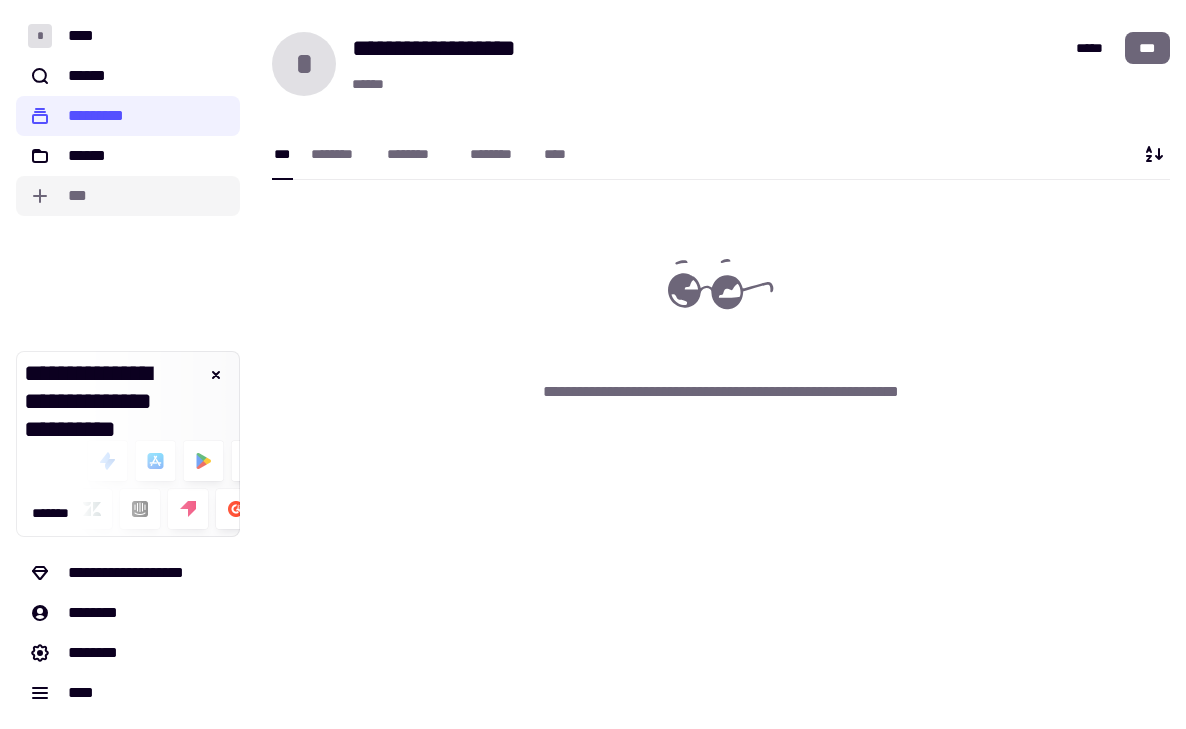 click on "***" 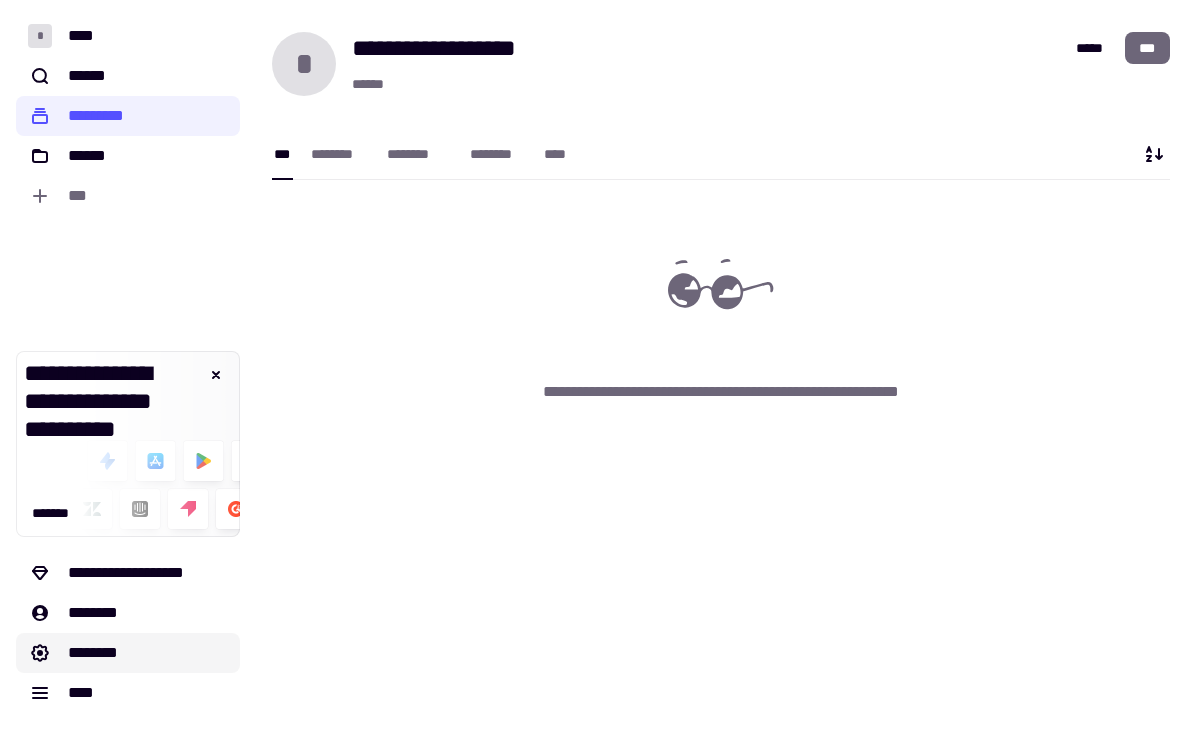 click on "********" 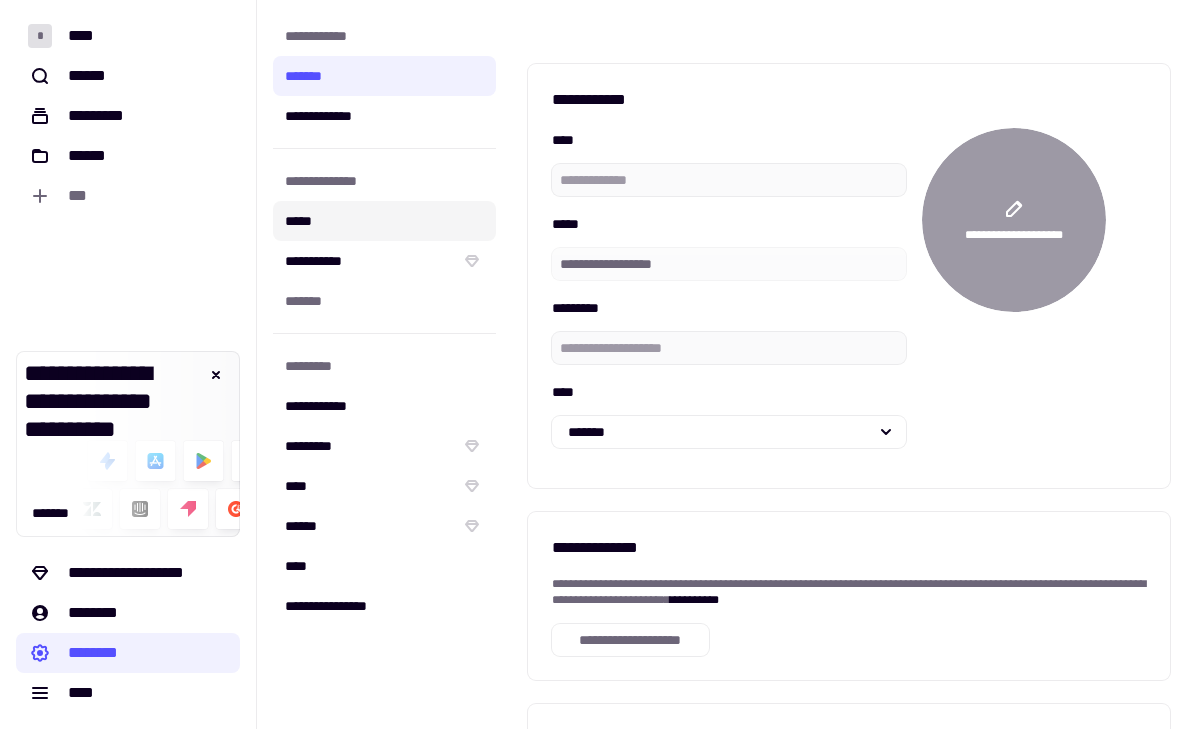click on "*****" 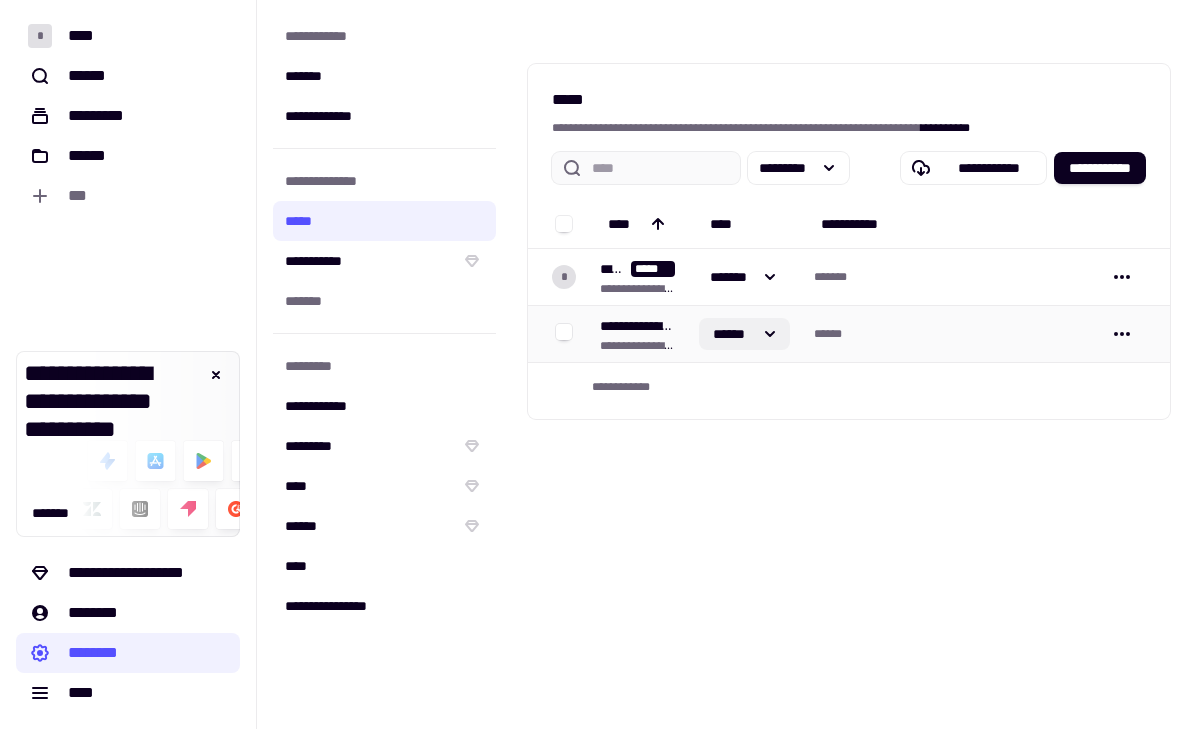 click 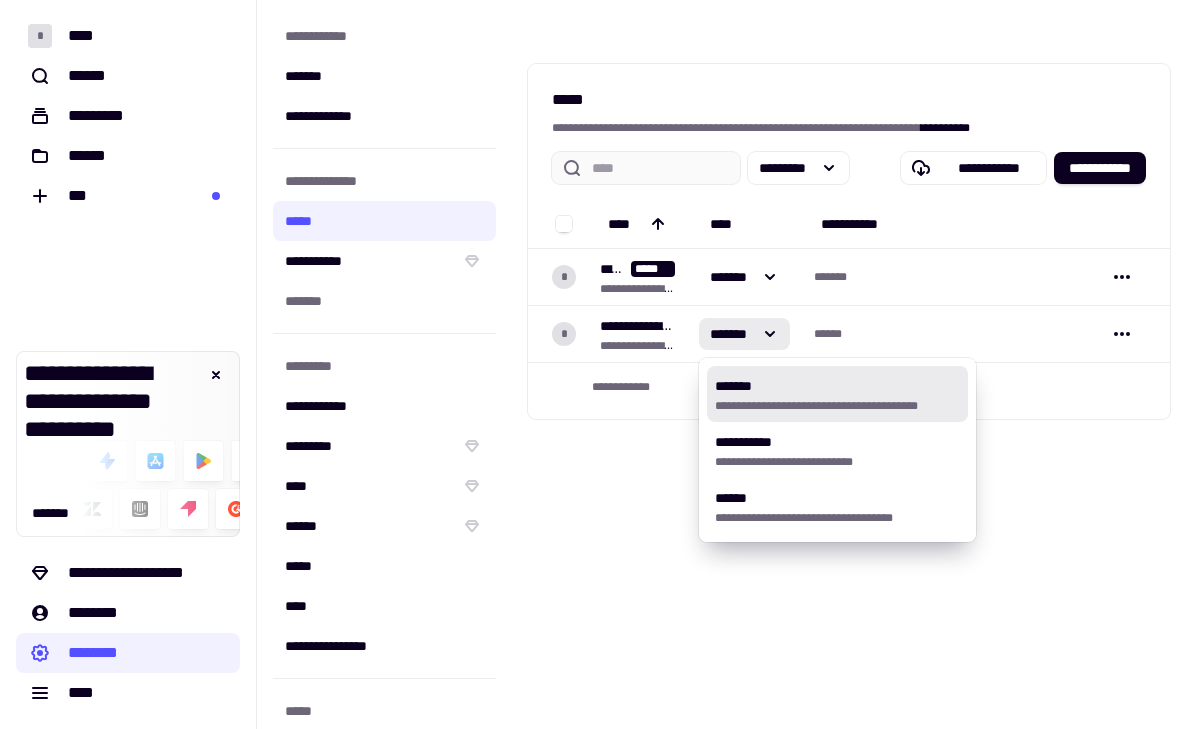 click on "**********" 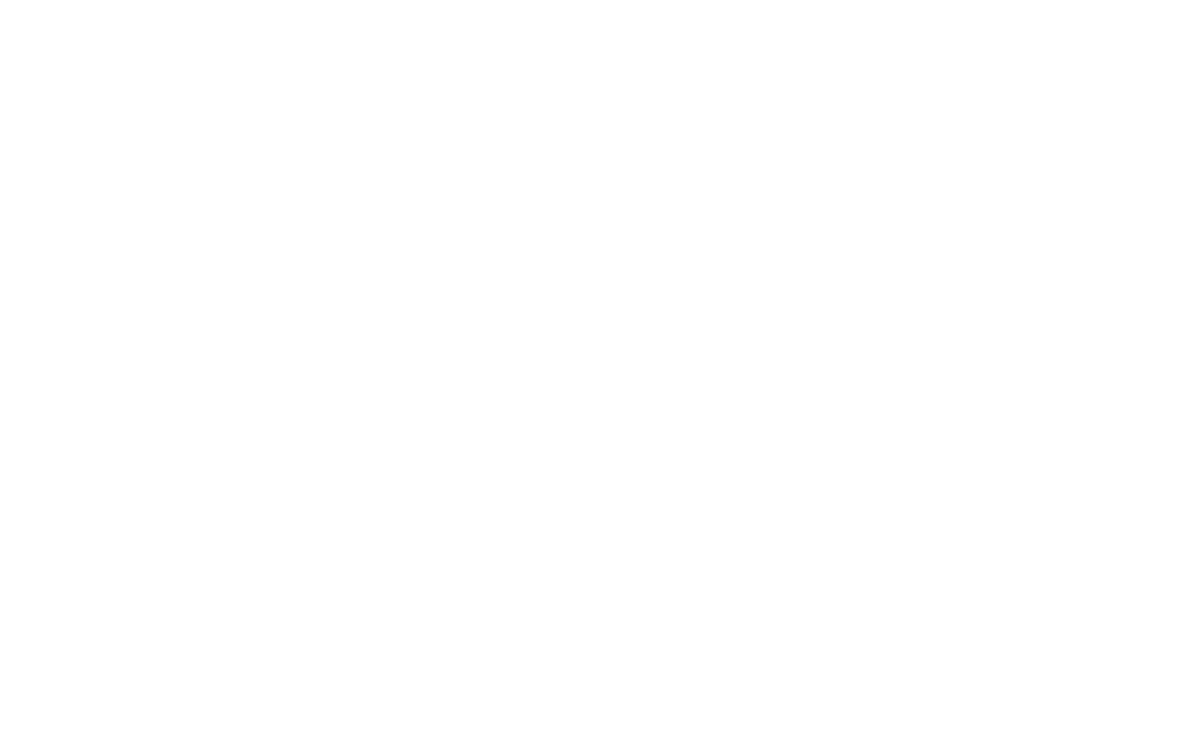 scroll, scrollTop: 0, scrollLeft: 0, axis: both 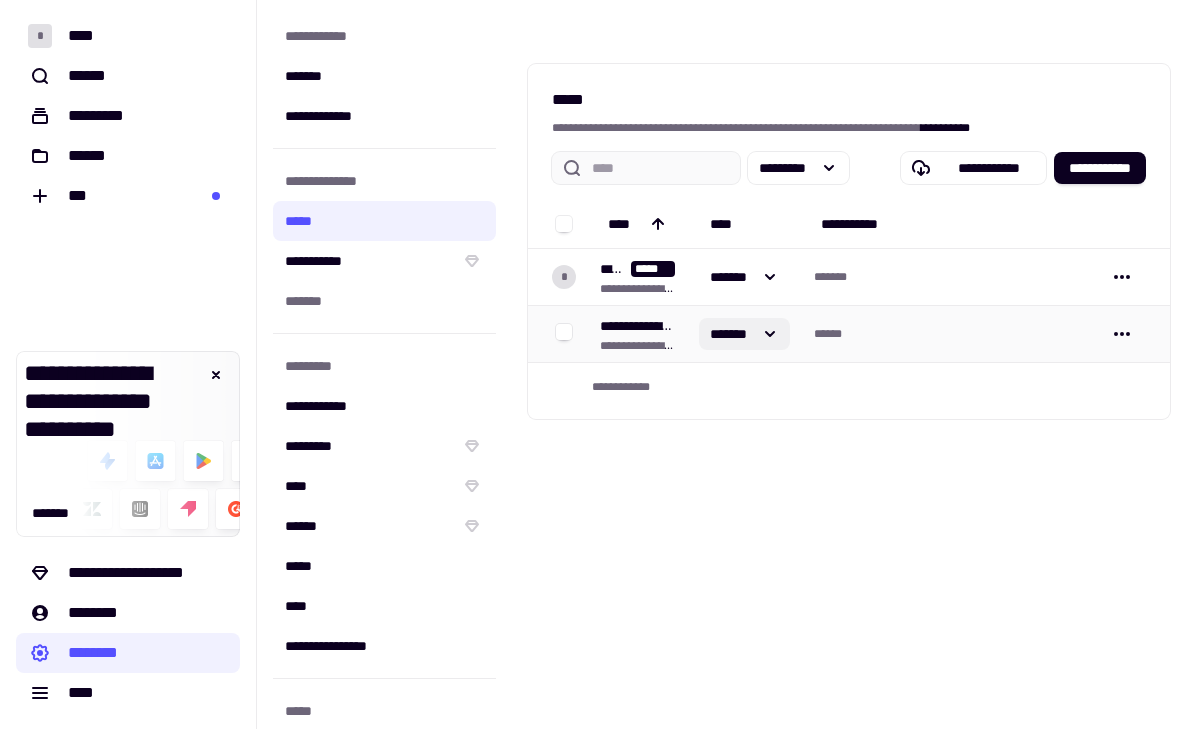 click on "*******" 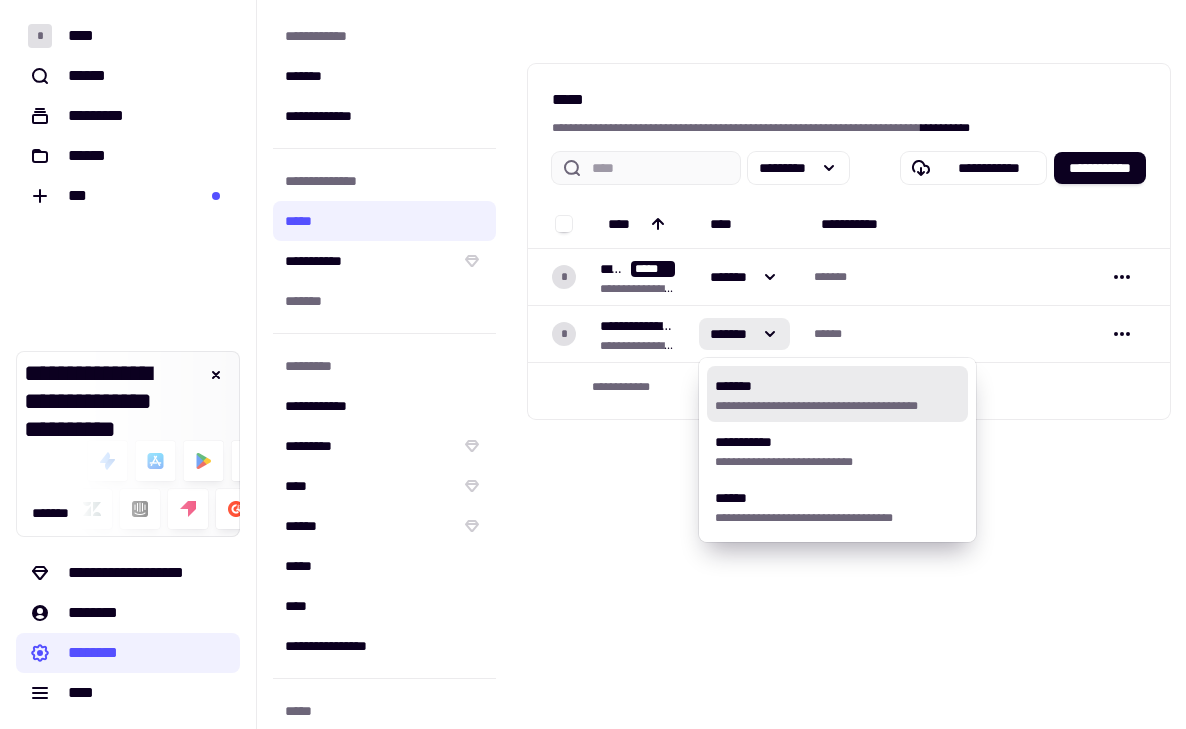 click on "**********" at bounding box center [849, 364] 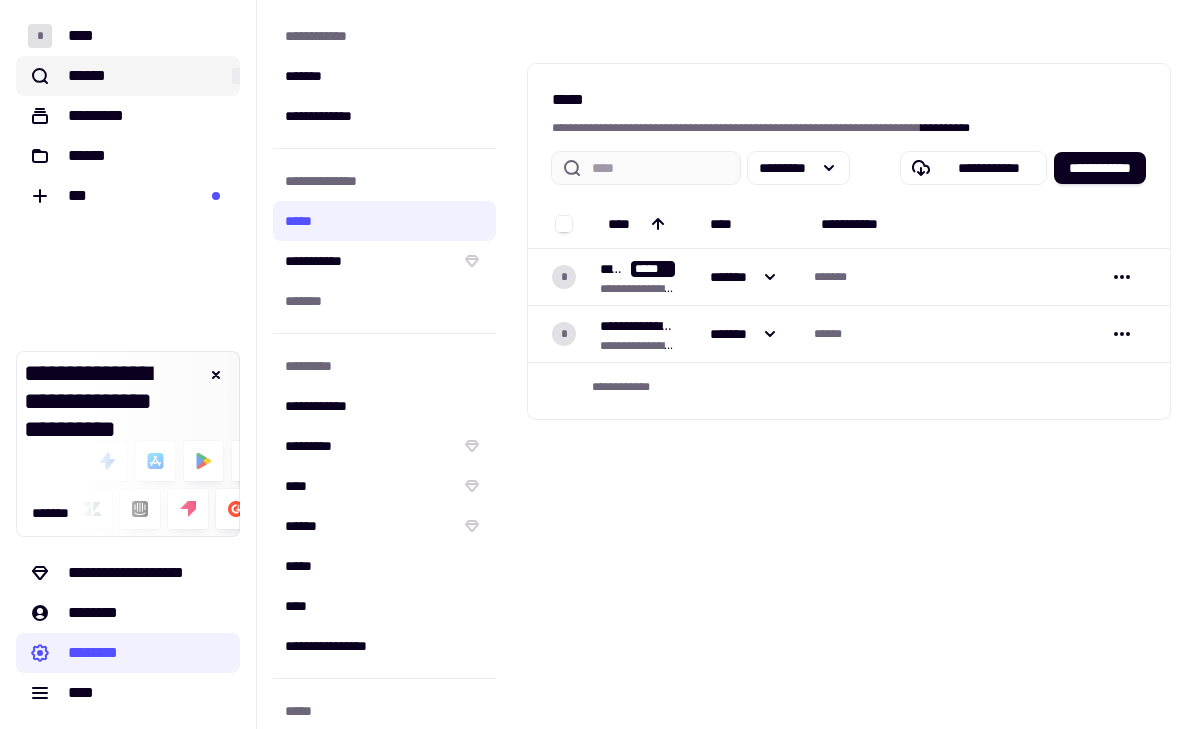 click on "******" 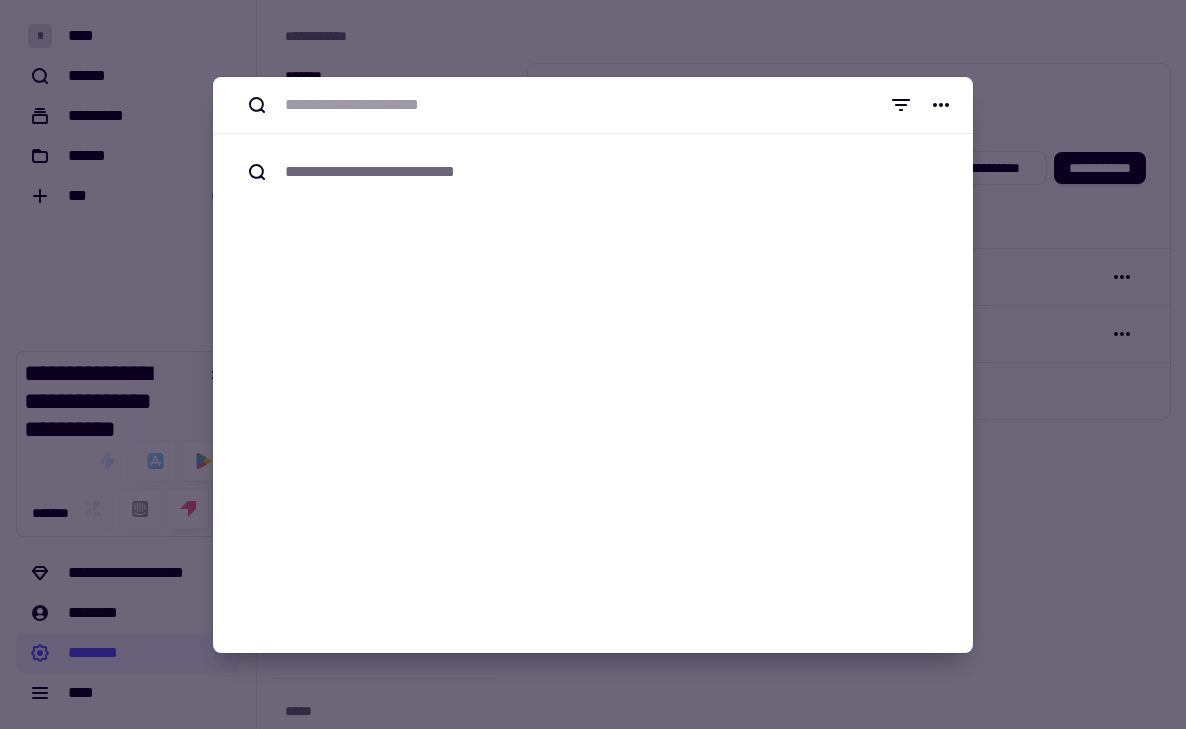 click at bounding box center (593, 364) 